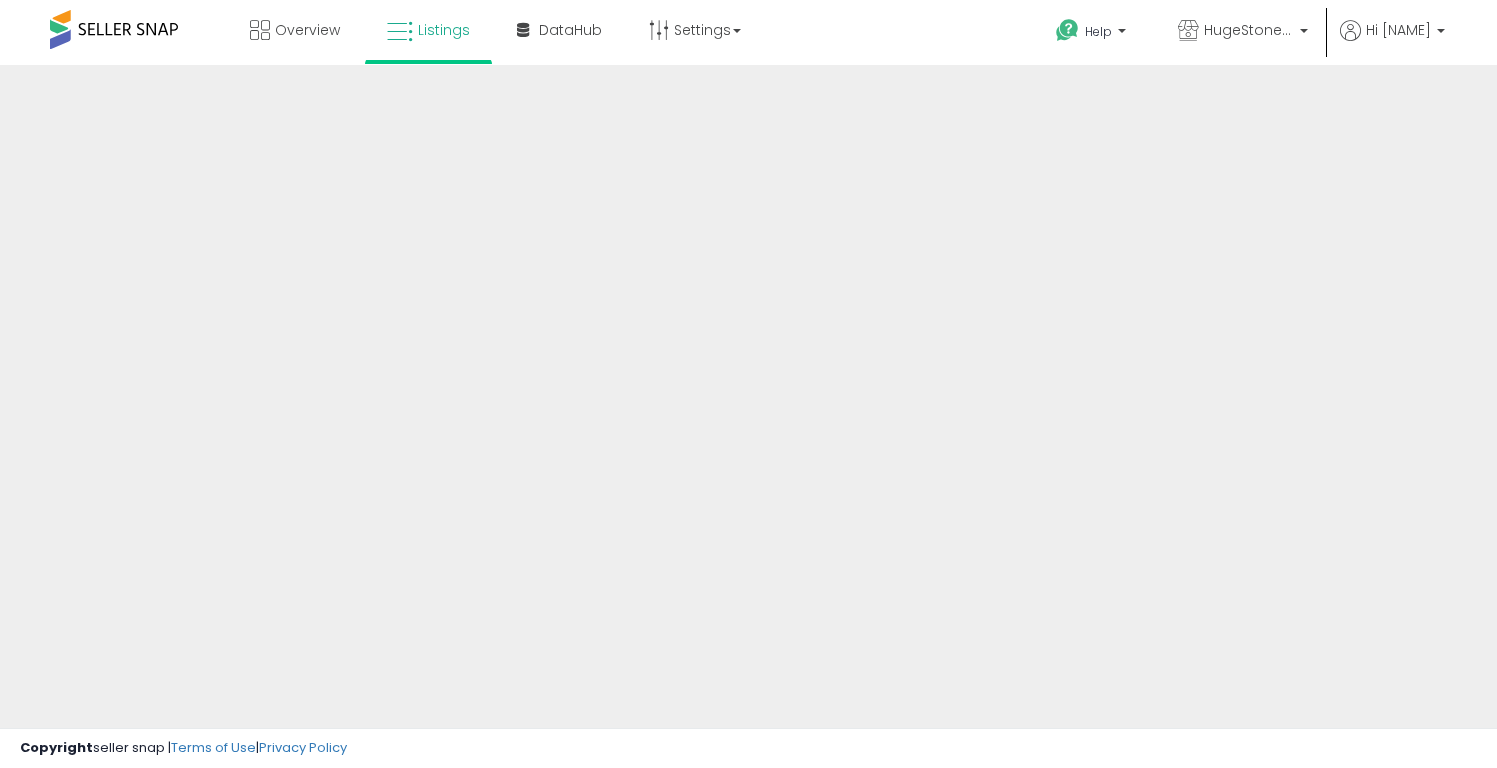 scroll, scrollTop: 0, scrollLeft: 0, axis: both 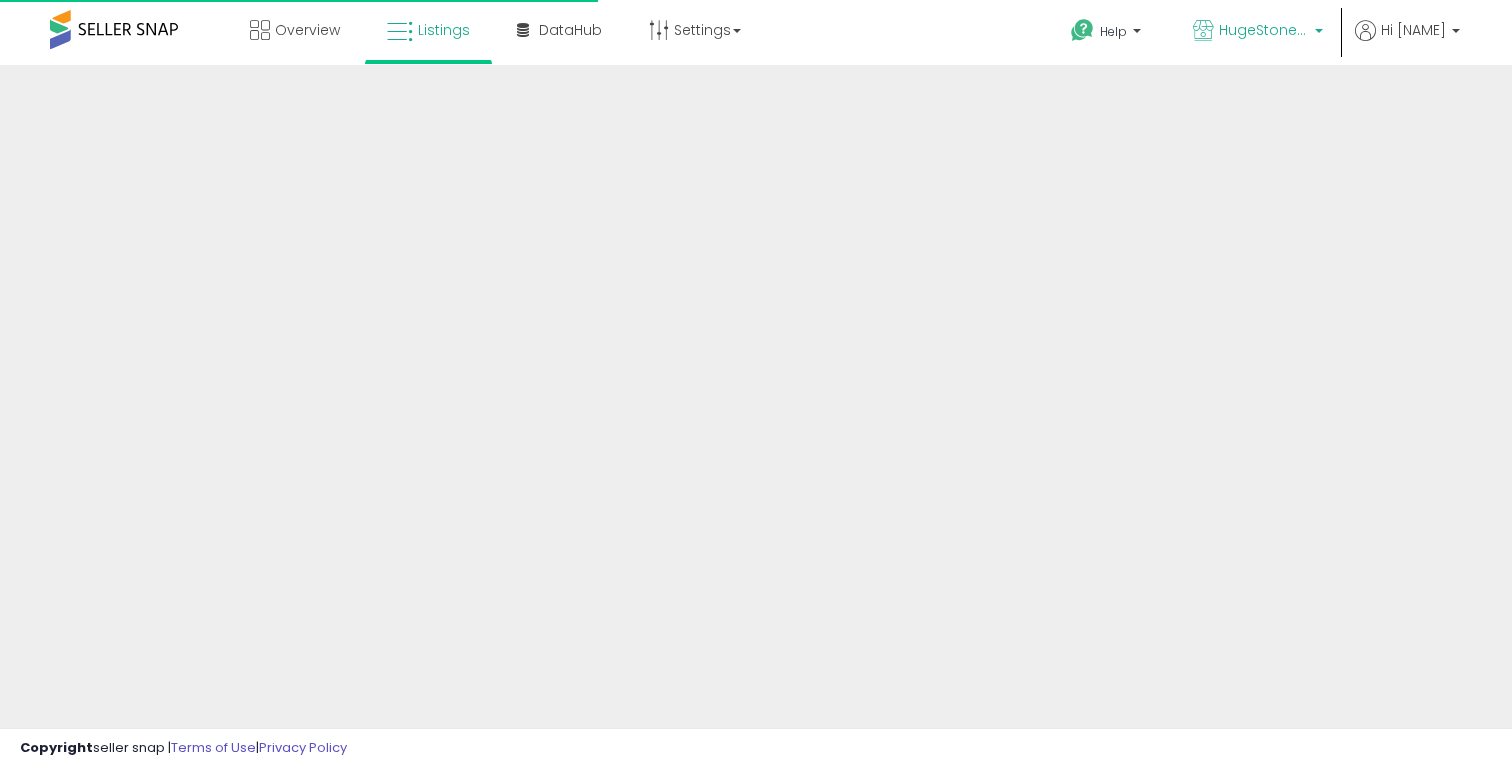 click on "HugeStone Store" at bounding box center [1264, 30] 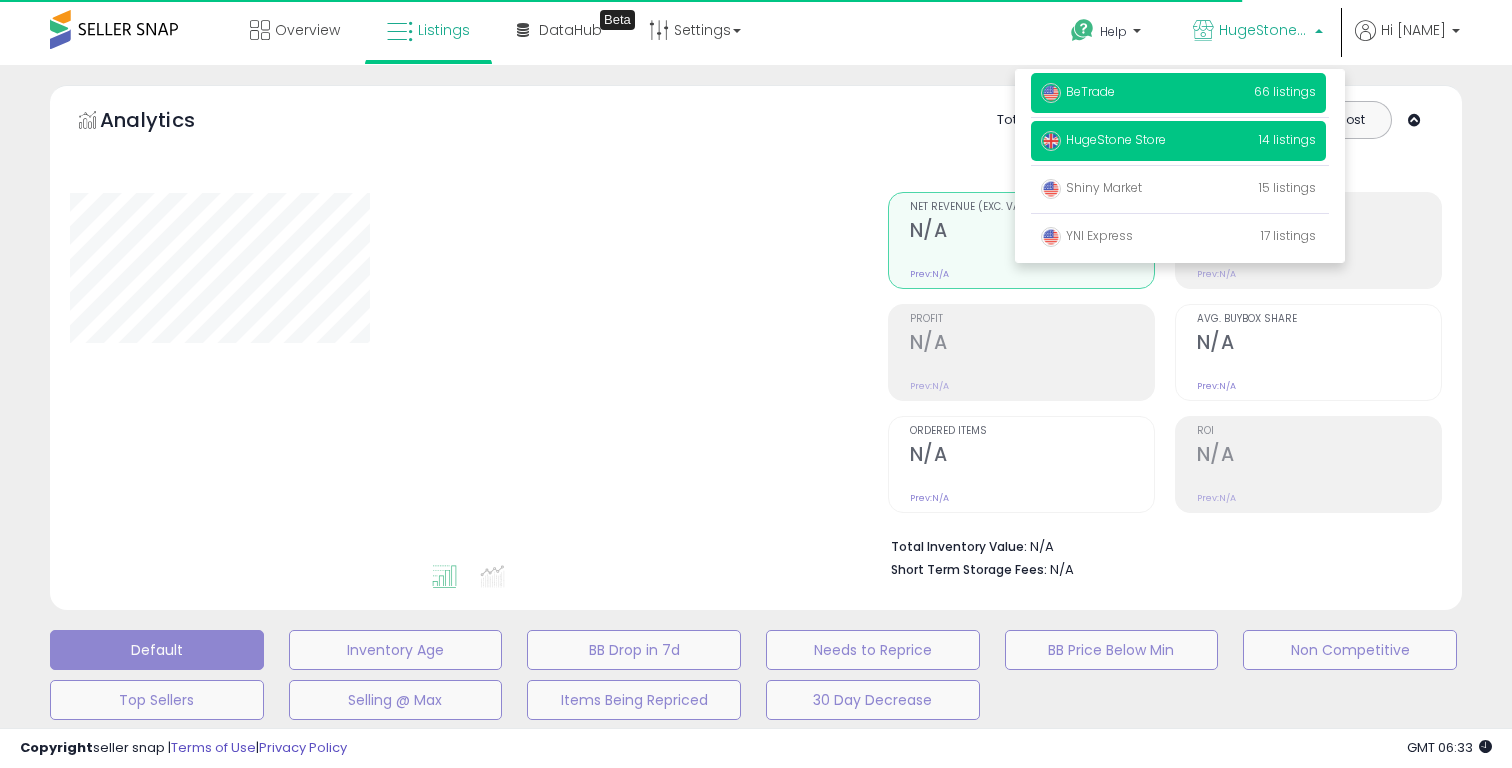 click on "BeTrade" at bounding box center [1078, 91] 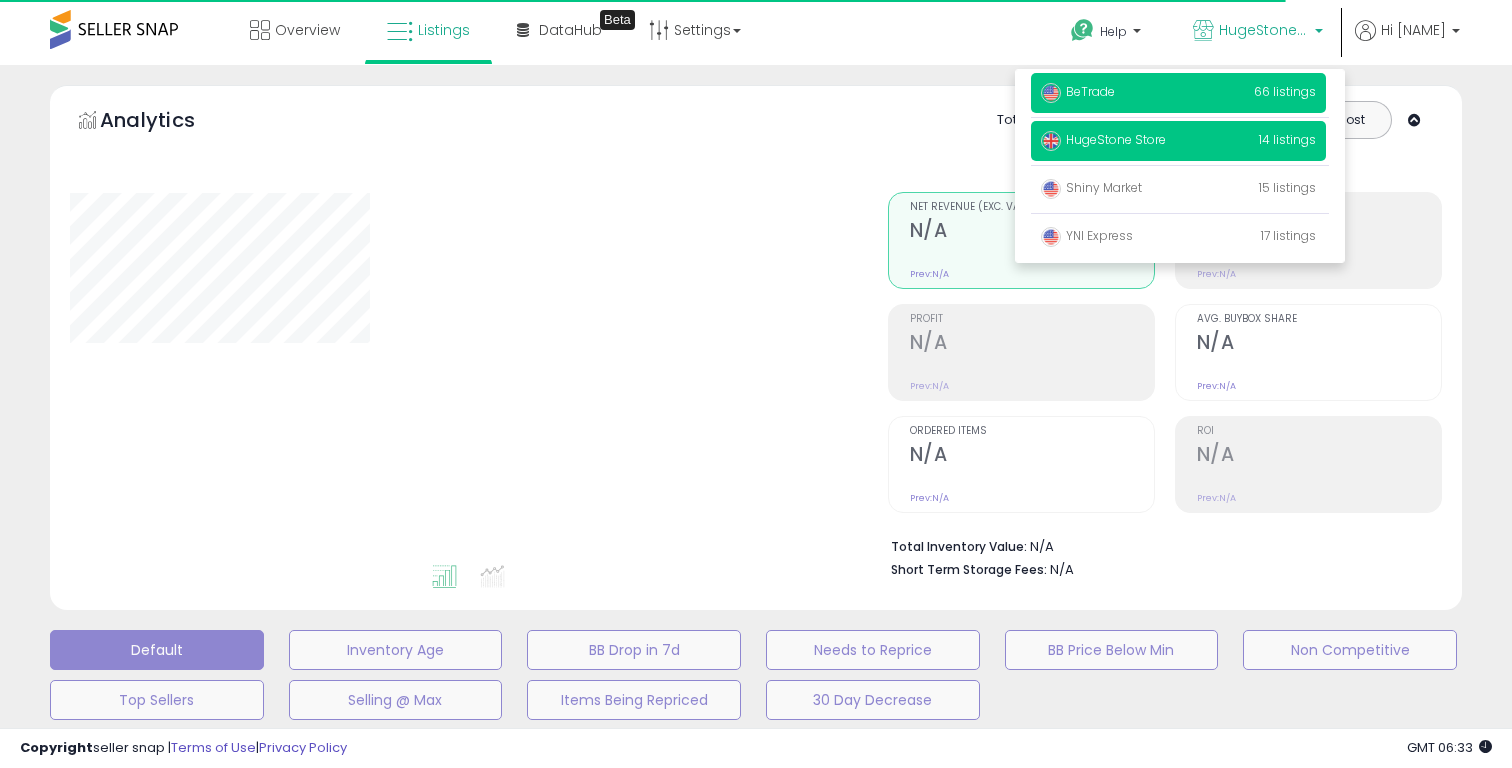 select on "**" 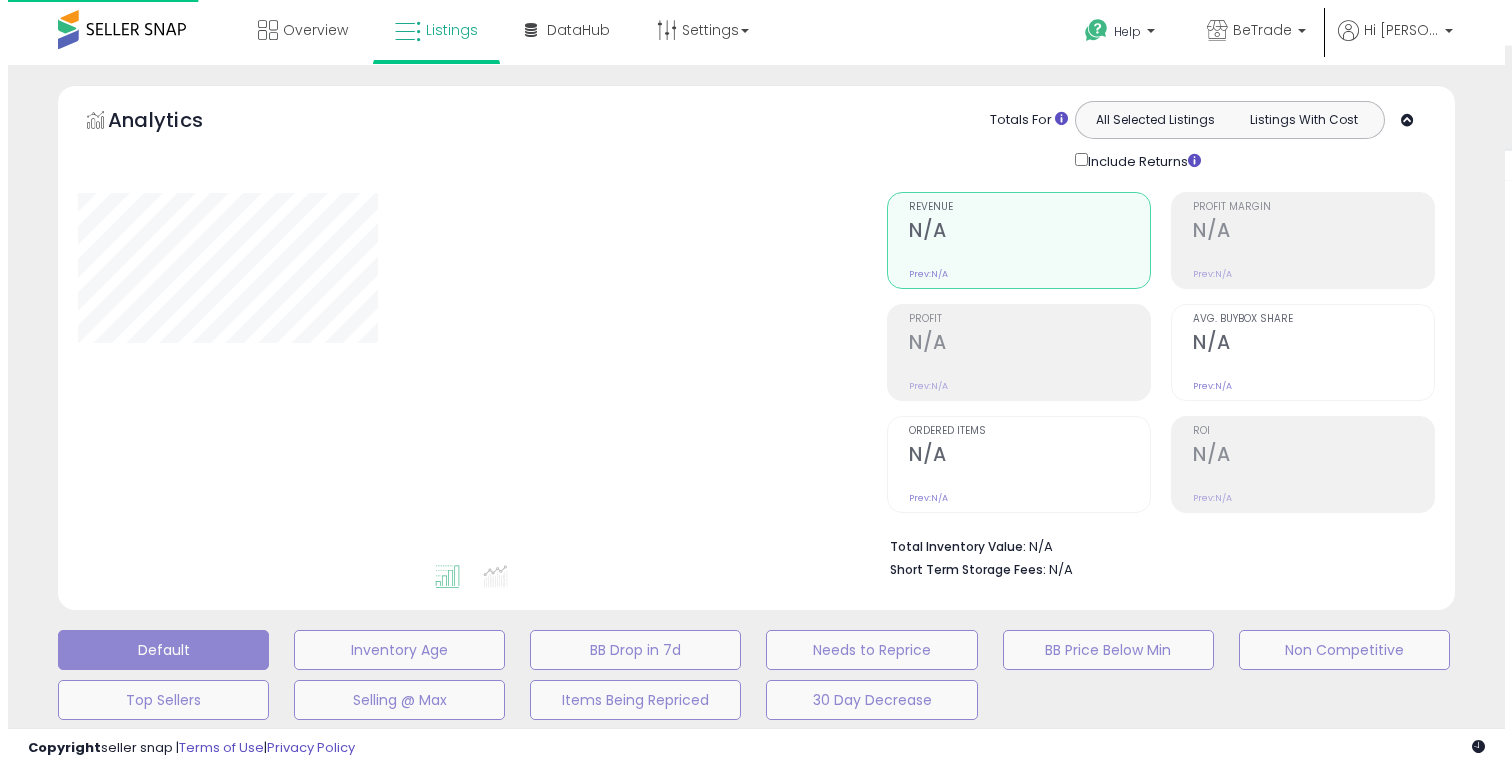 scroll, scrollTop: 0, scrollLeft: 0, axis: both 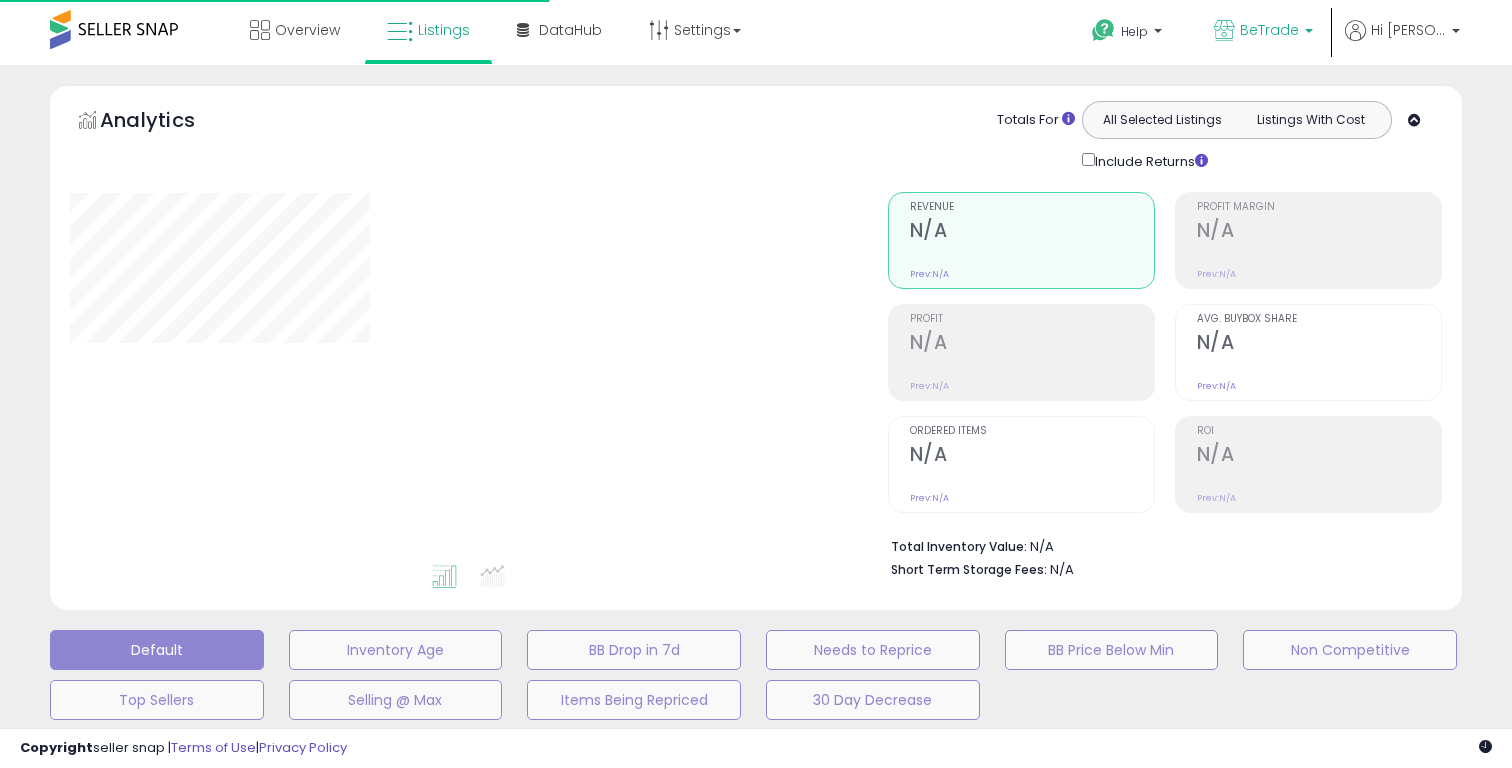 click on "BeTrade" at bounding box center (1269, 30) 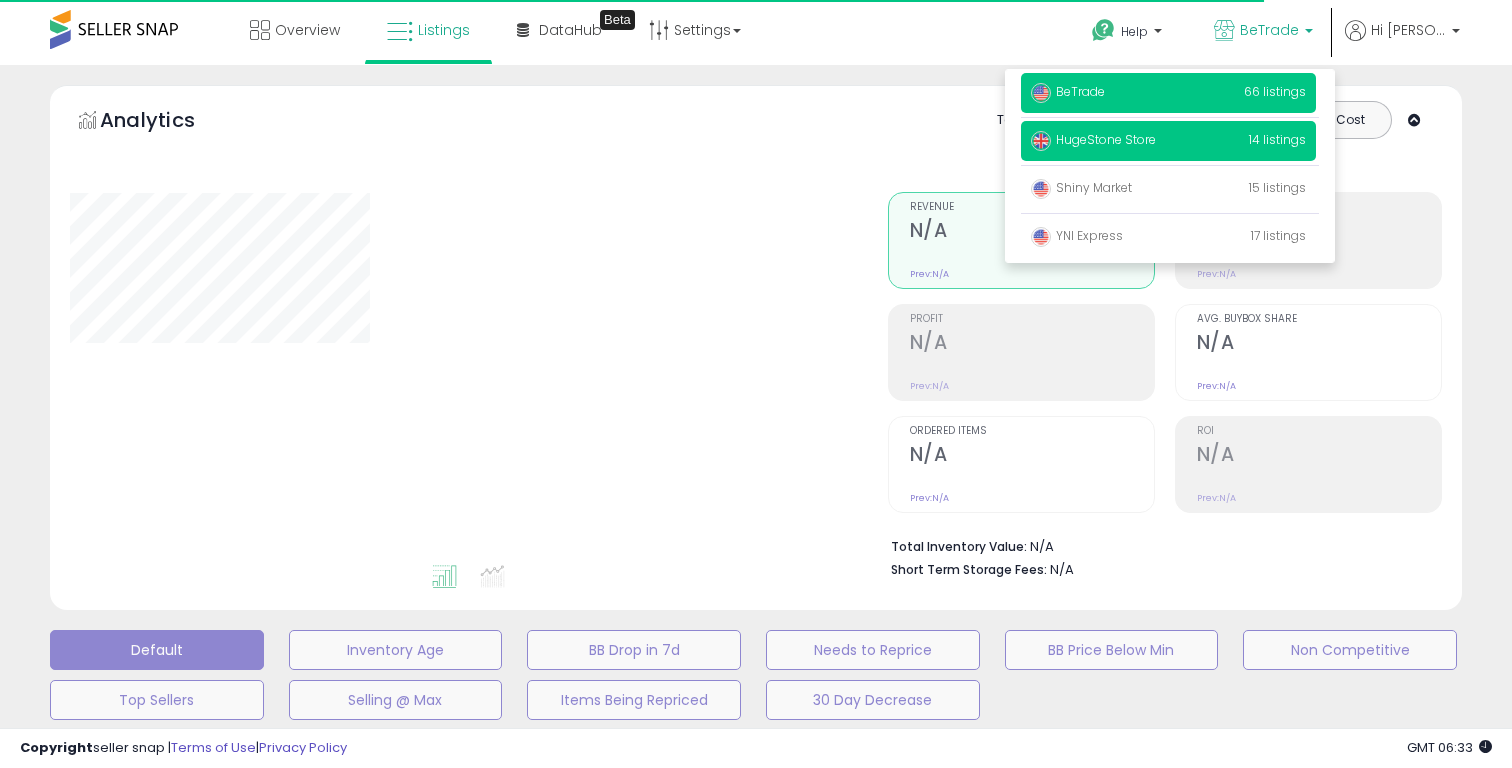 click on "HugeStone Store" at bounding box center (1093, 139) 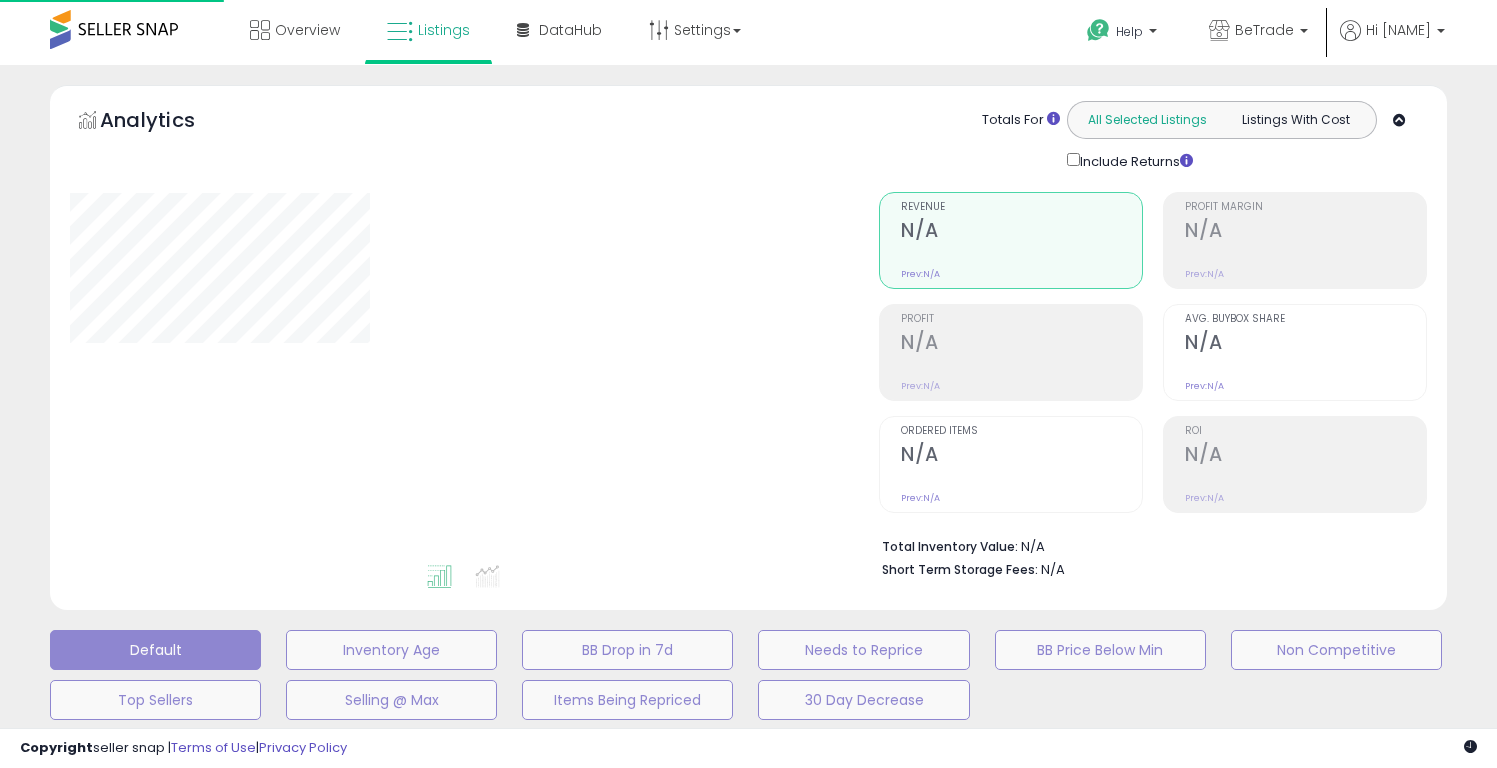 scroll, scrollTop: 0, scrollLeft: 0, axis: both 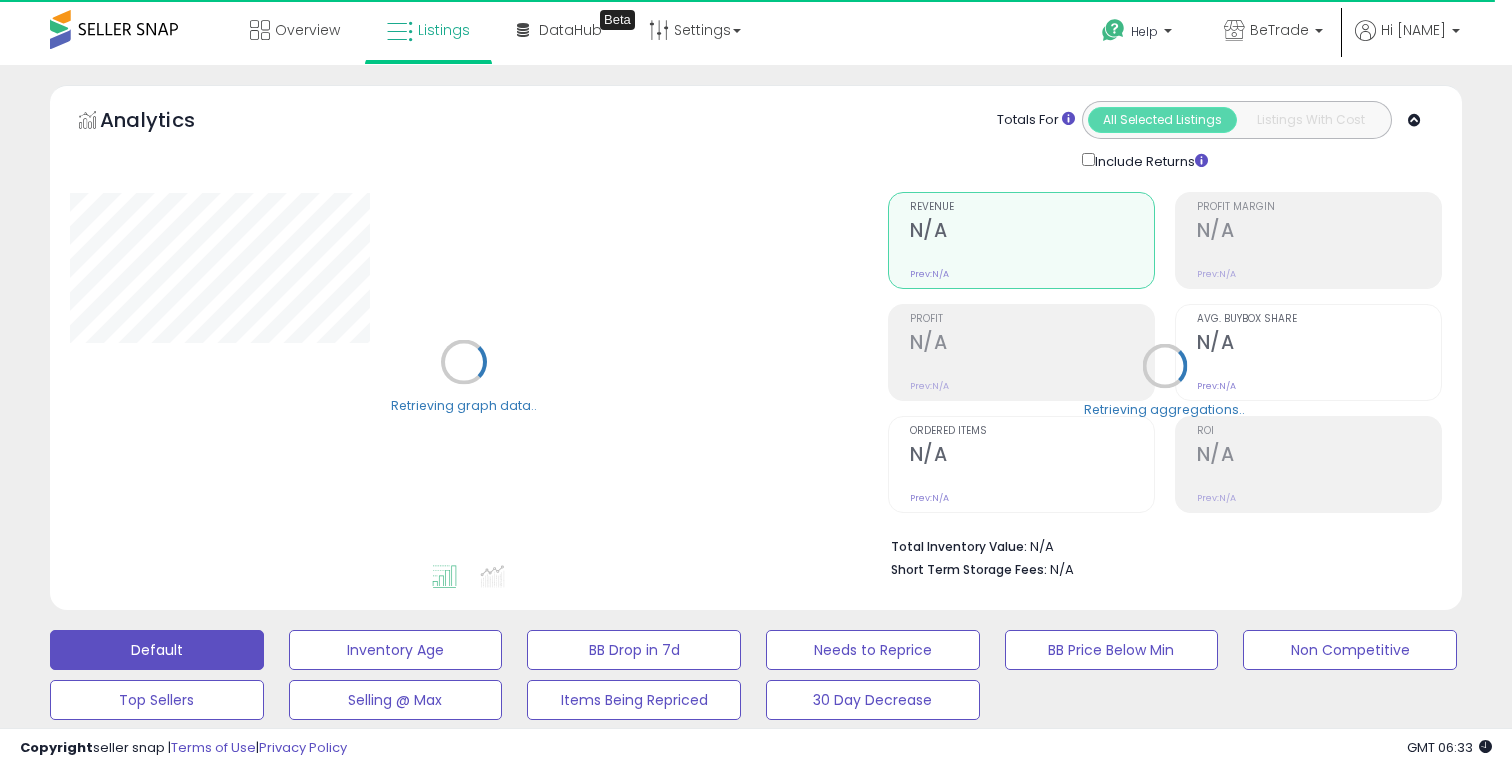 select on "**" 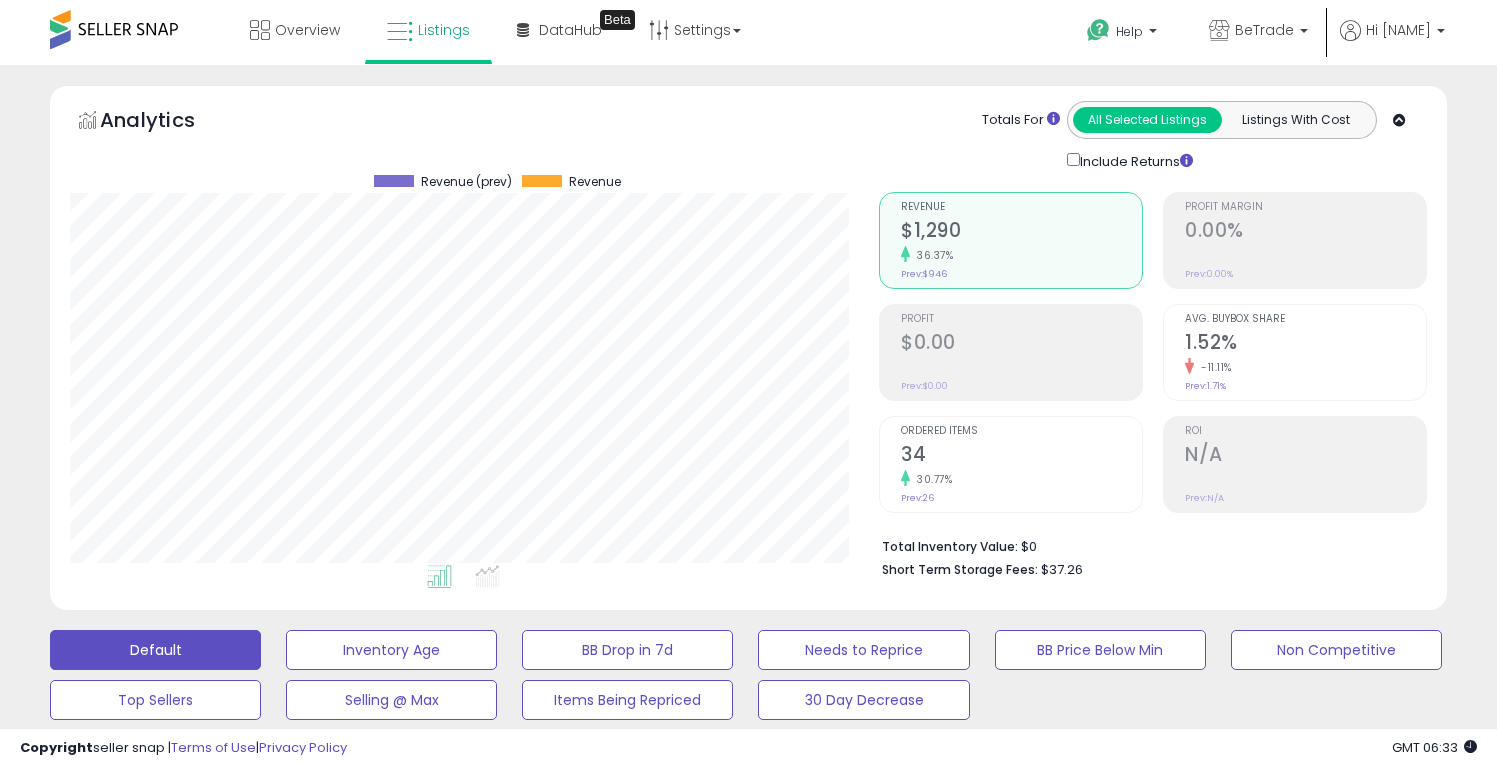 scroll, scrollTop: 999590, scrollLeft: 999191, axis: both 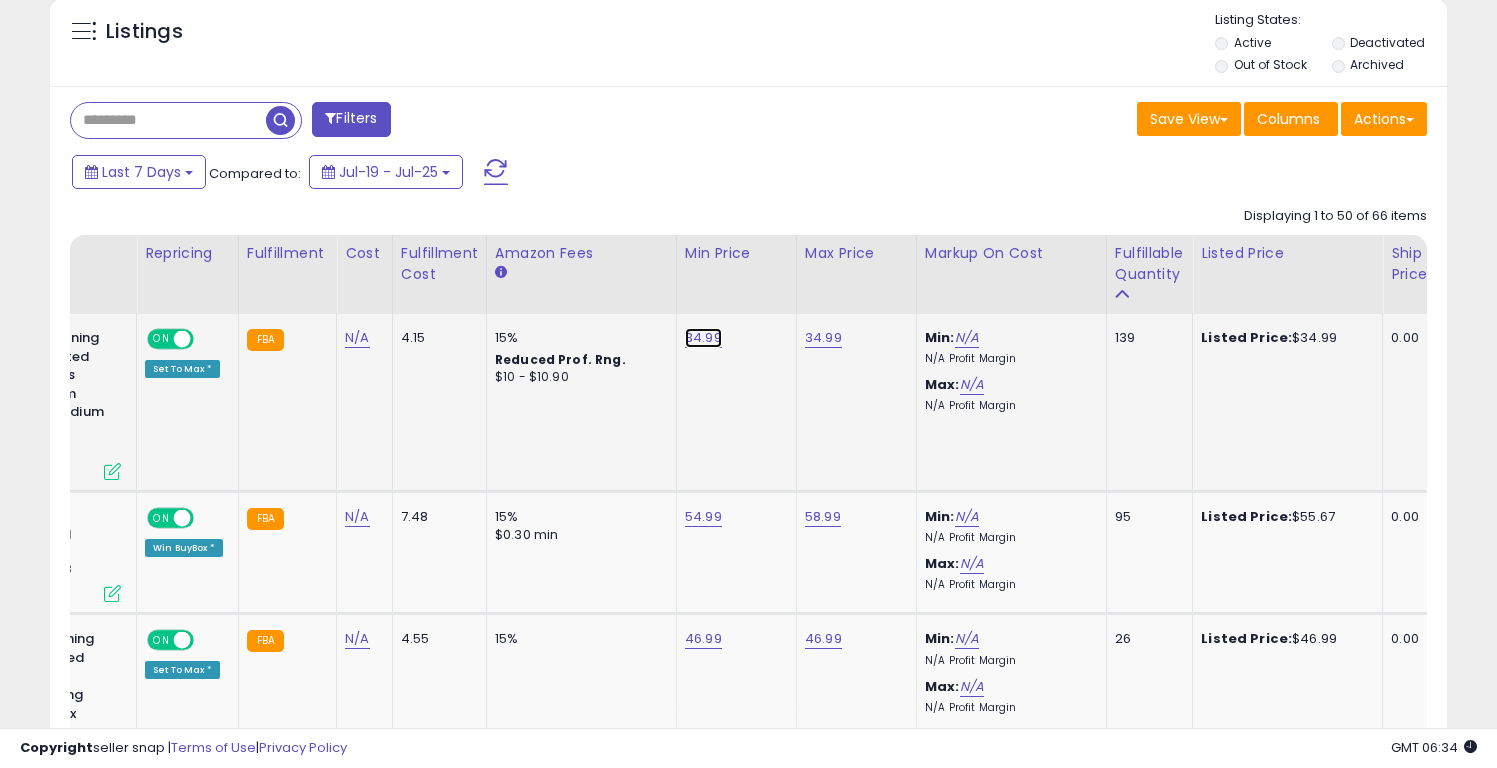 click on "34.99" at bounding box center [703, 338] 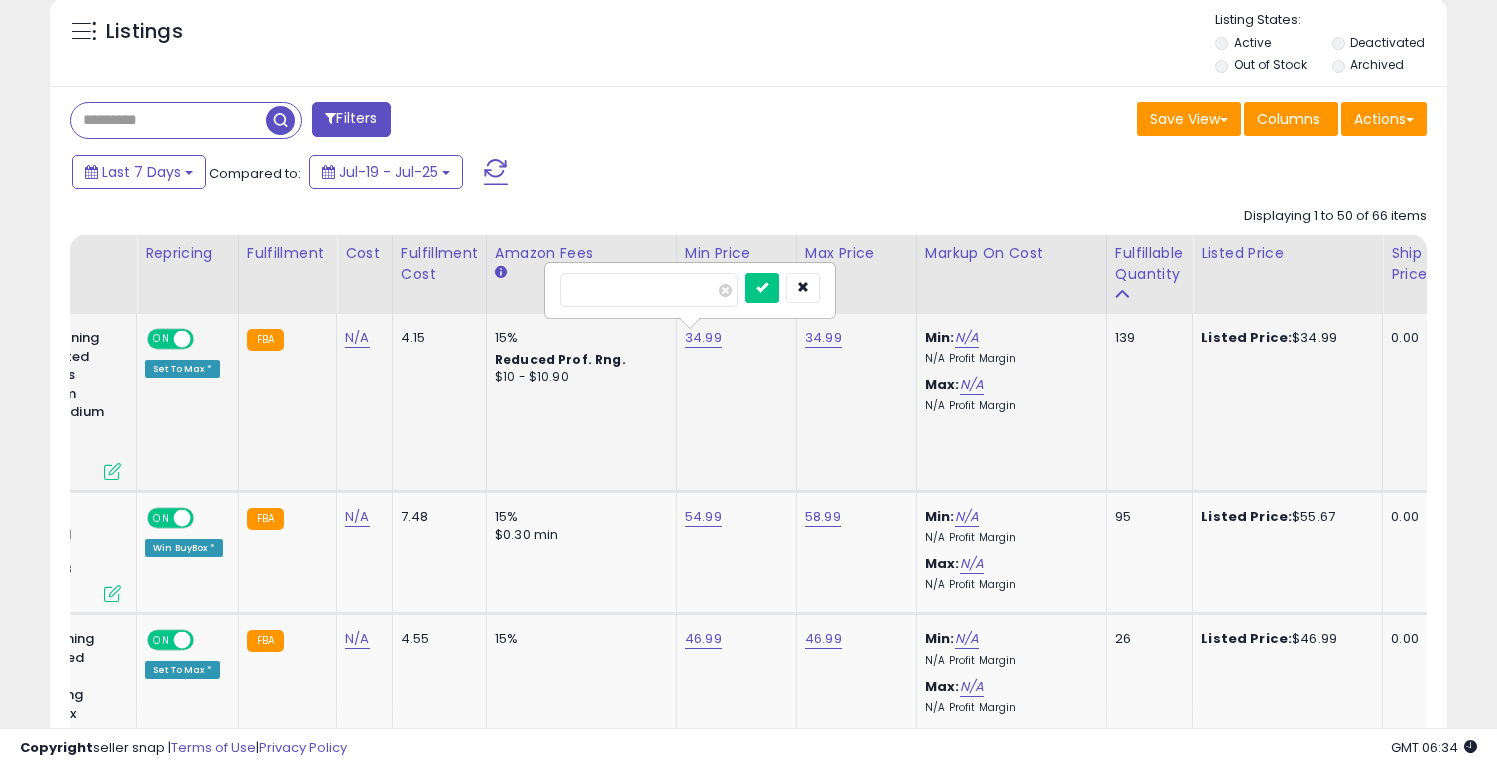 click on "*****" at bounding box center [649, 290] 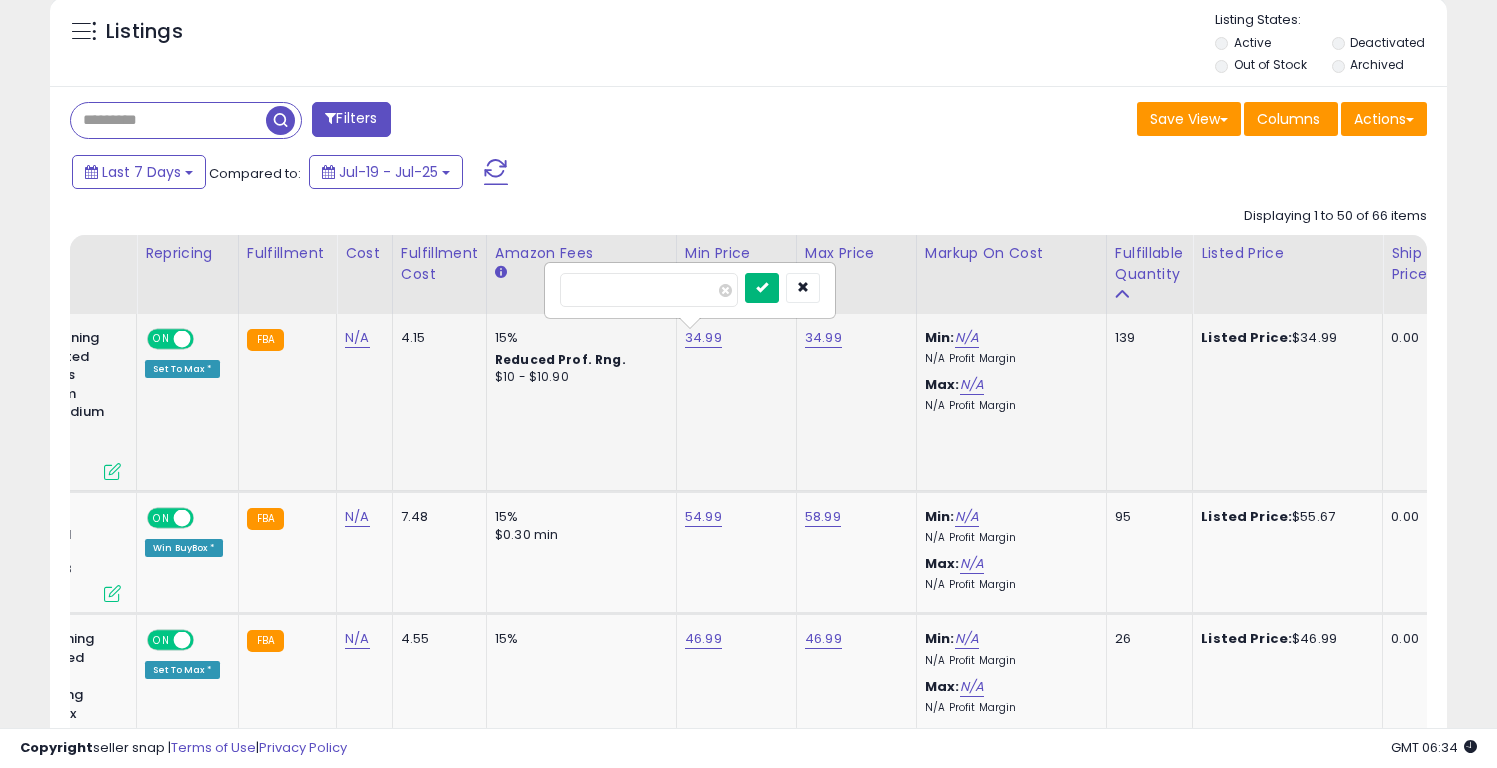 type on "*****" 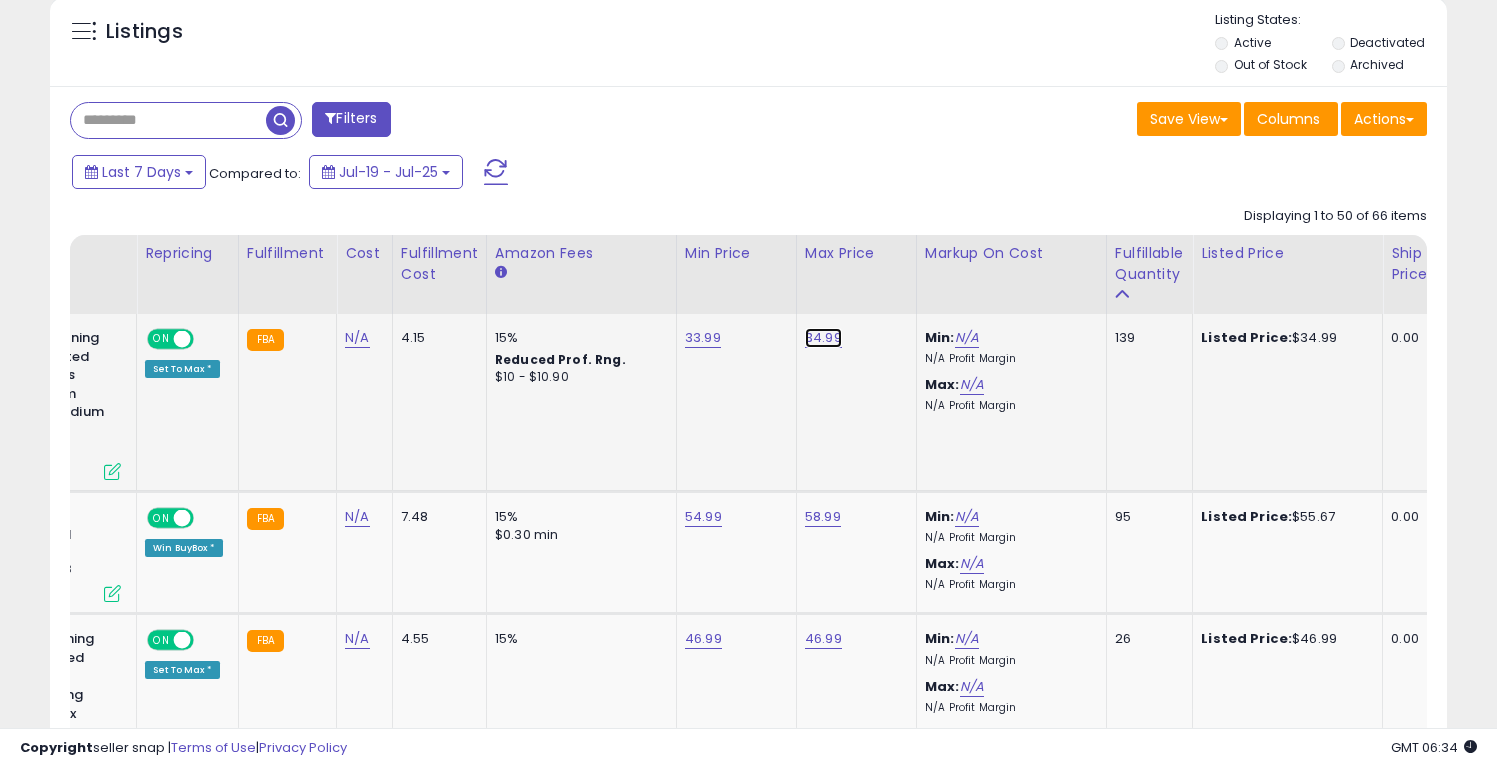 click on "34.99" at bounding box center [823, 338] 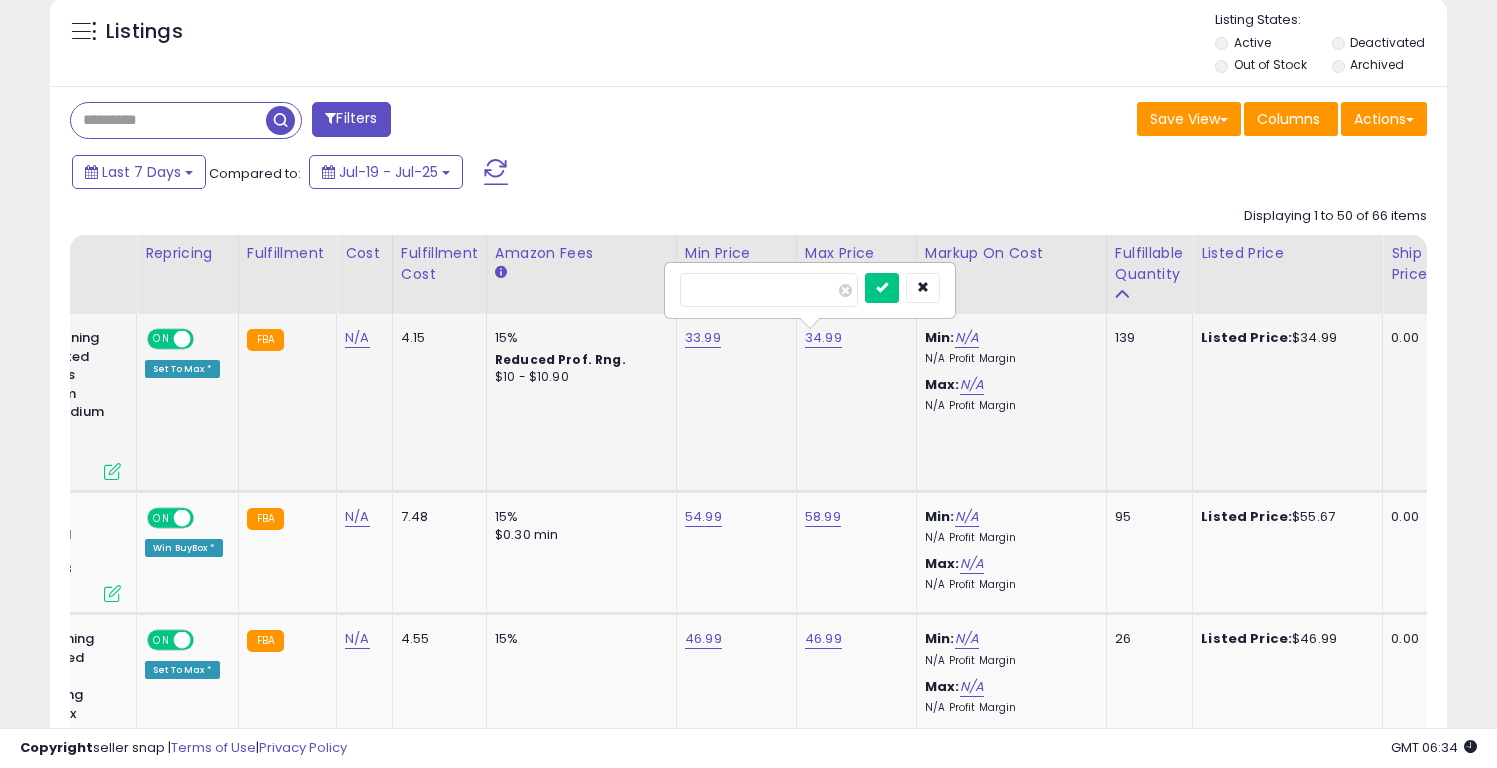 click on "*****" at bounding box center (769, 290) 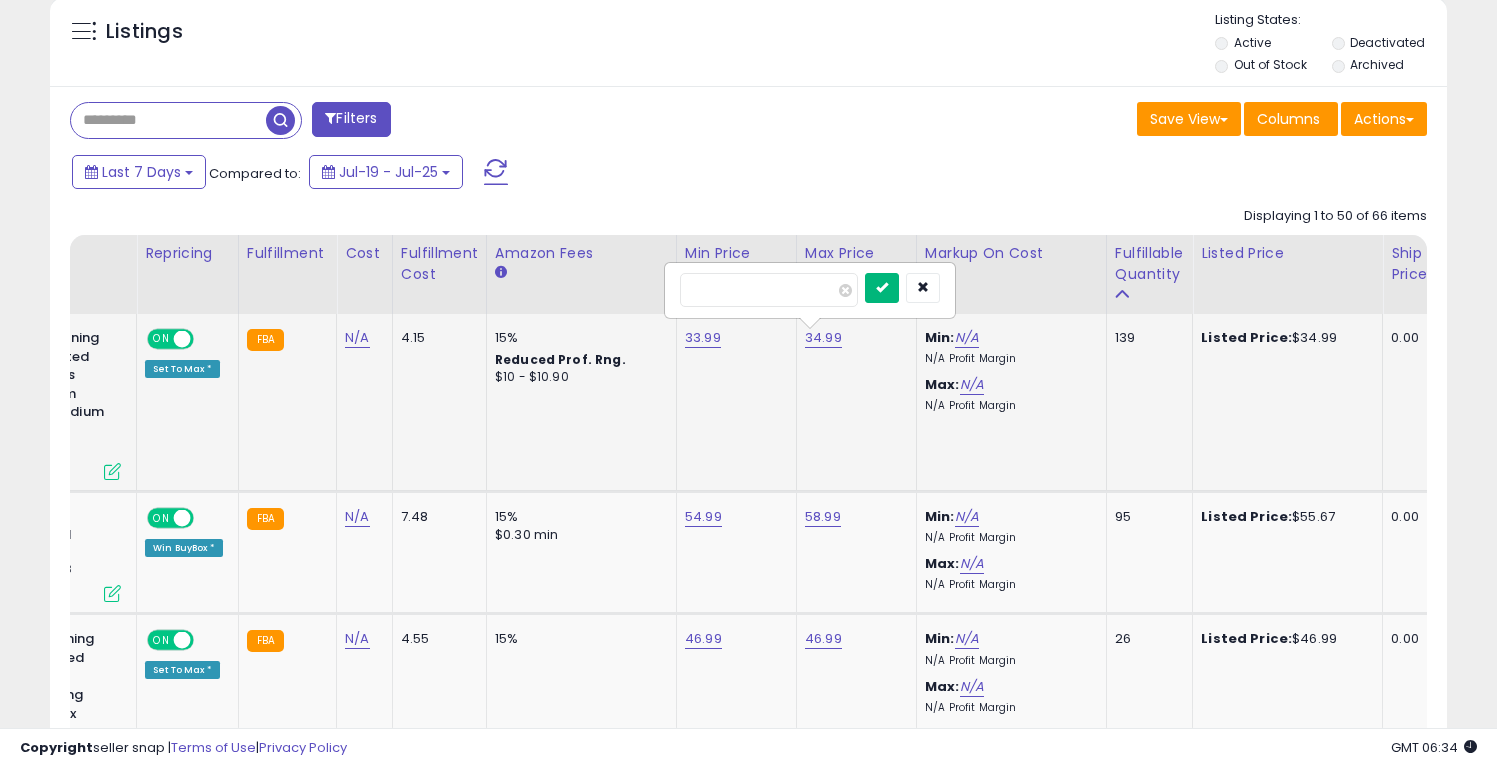 type on "*****" 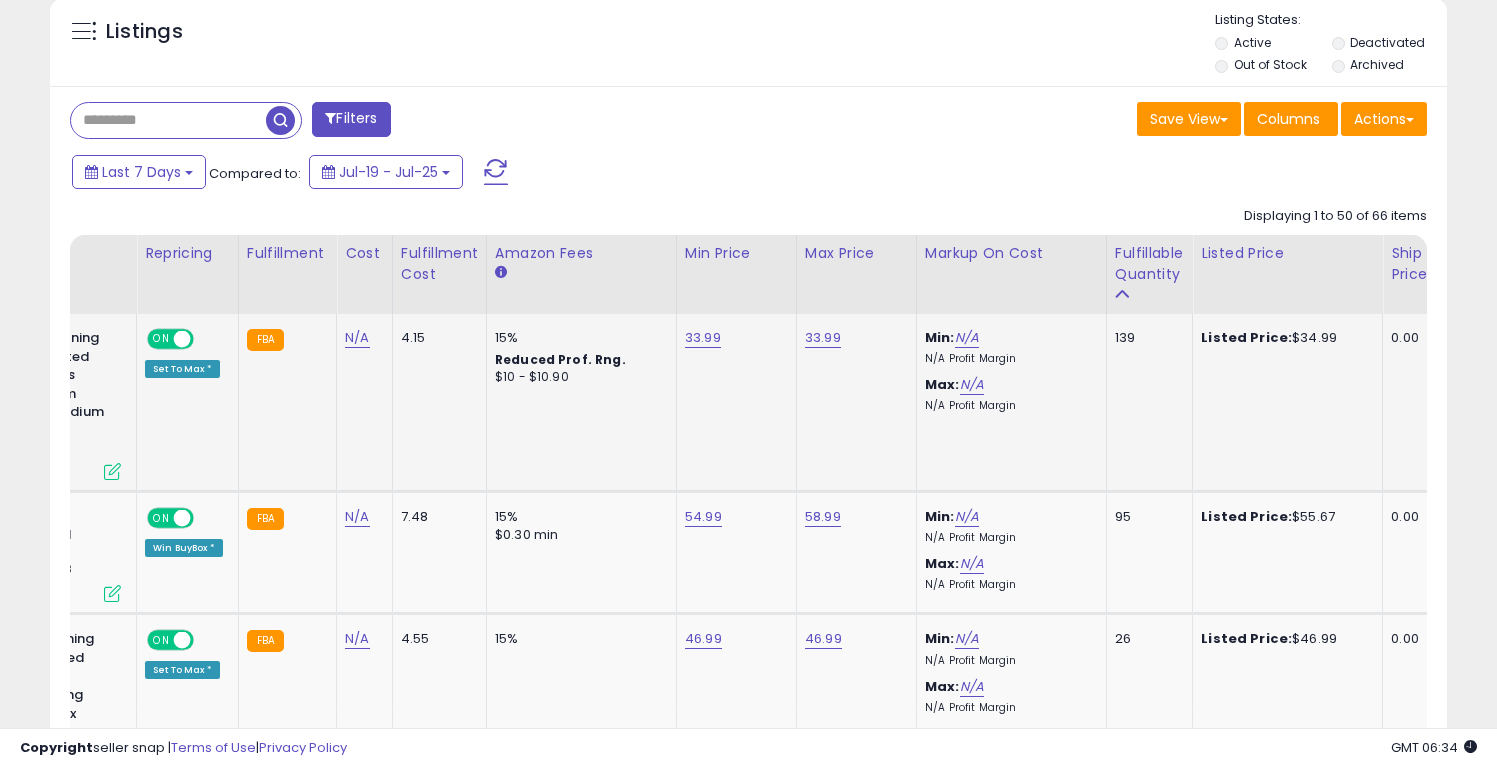 scroll, scrollTop: 0, scrollLeft: 157, axis: horizontal 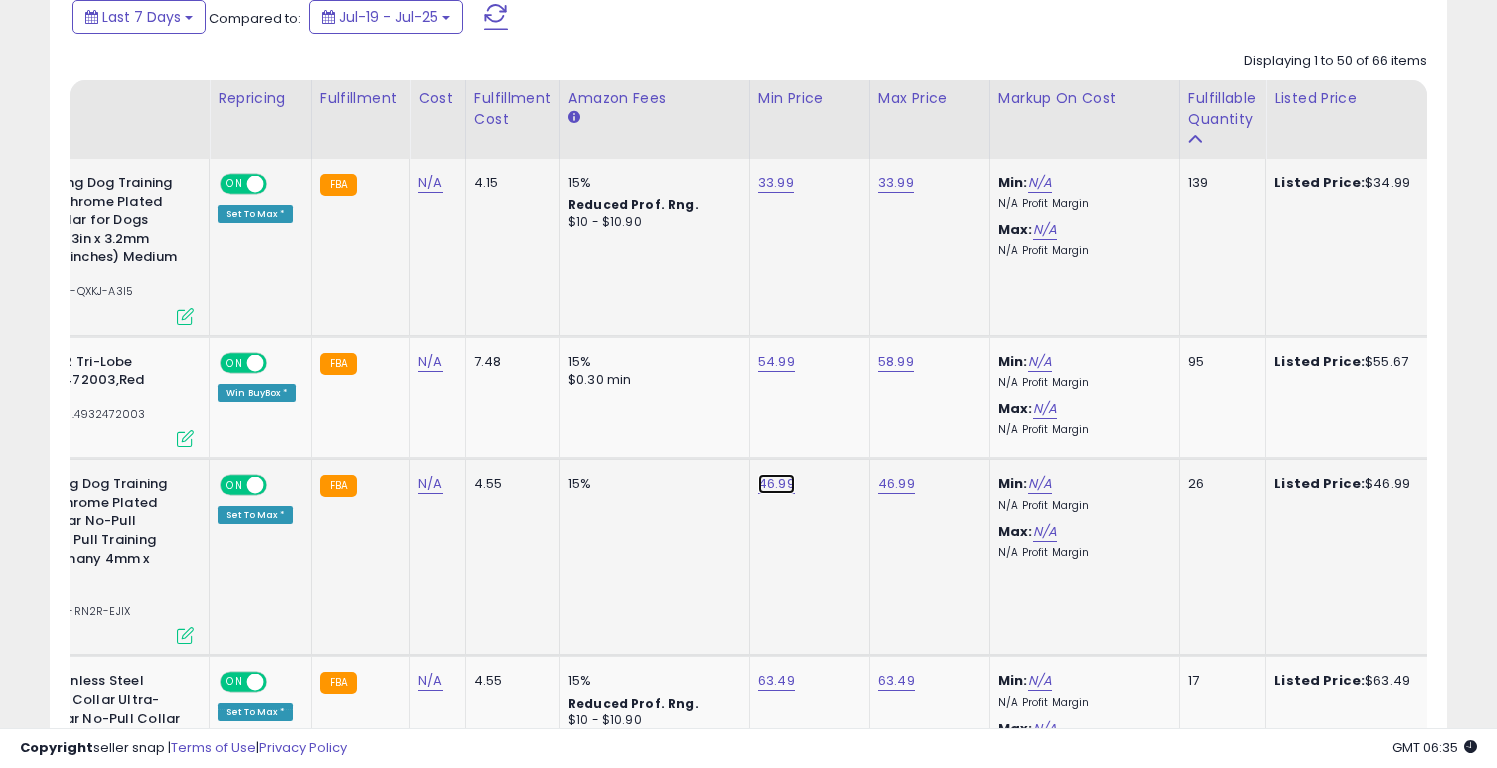click on "46.99" at bounding box center (776, 183) 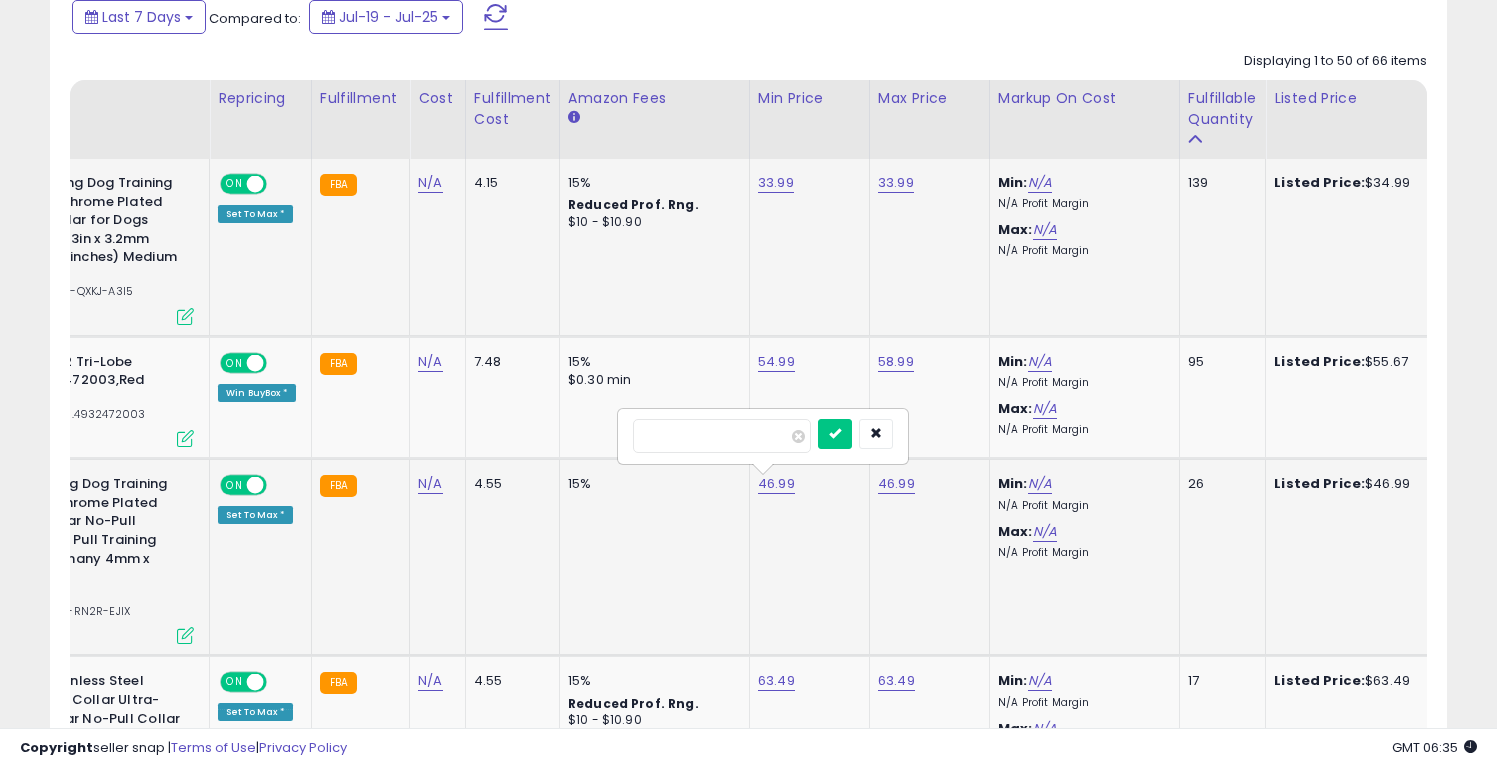 click on "*****" at bounding box center [722, 436] 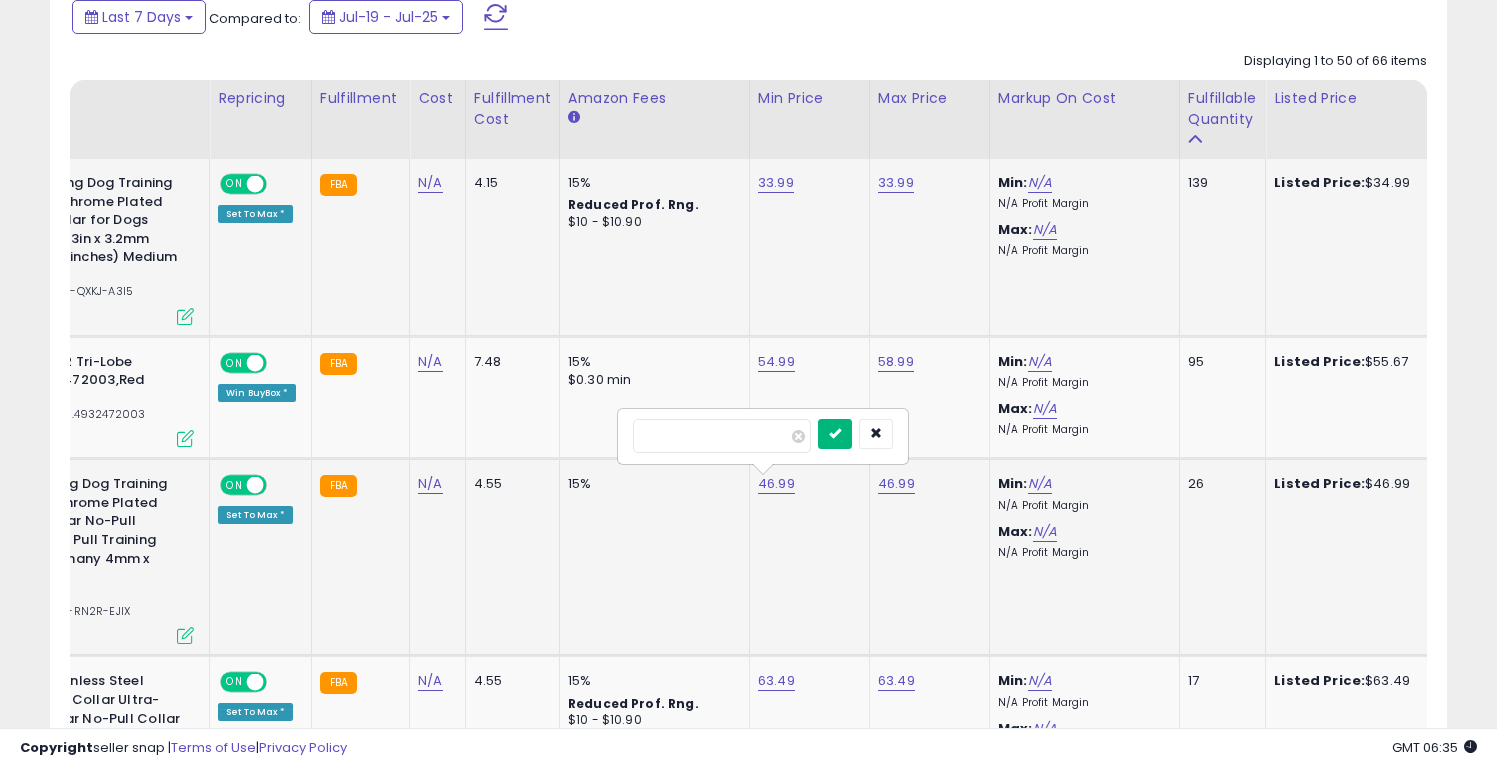 type on "*****" 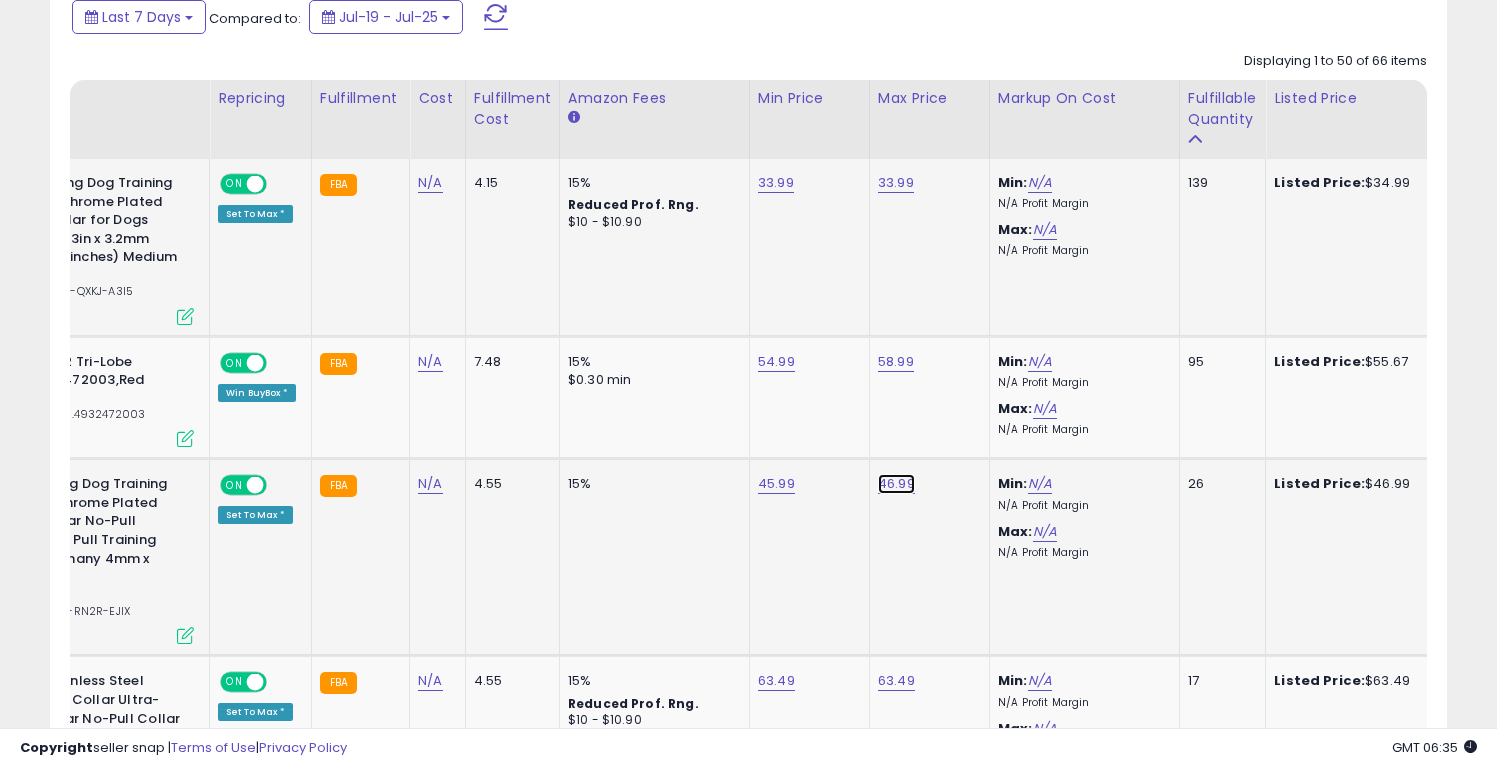 click on "46.99" at bounding box center [896, 183] 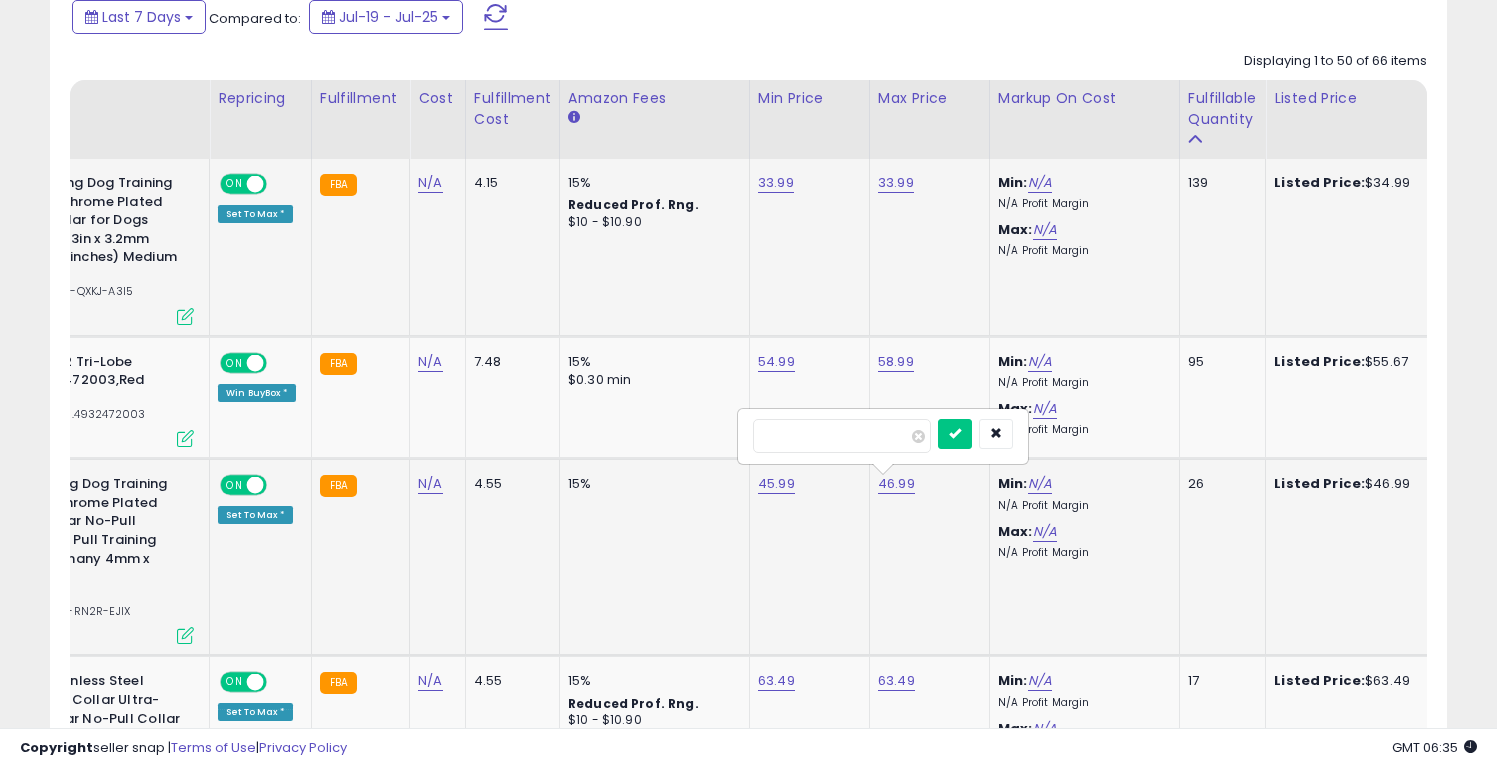 click on "*****" at bounding box center (842, 436) 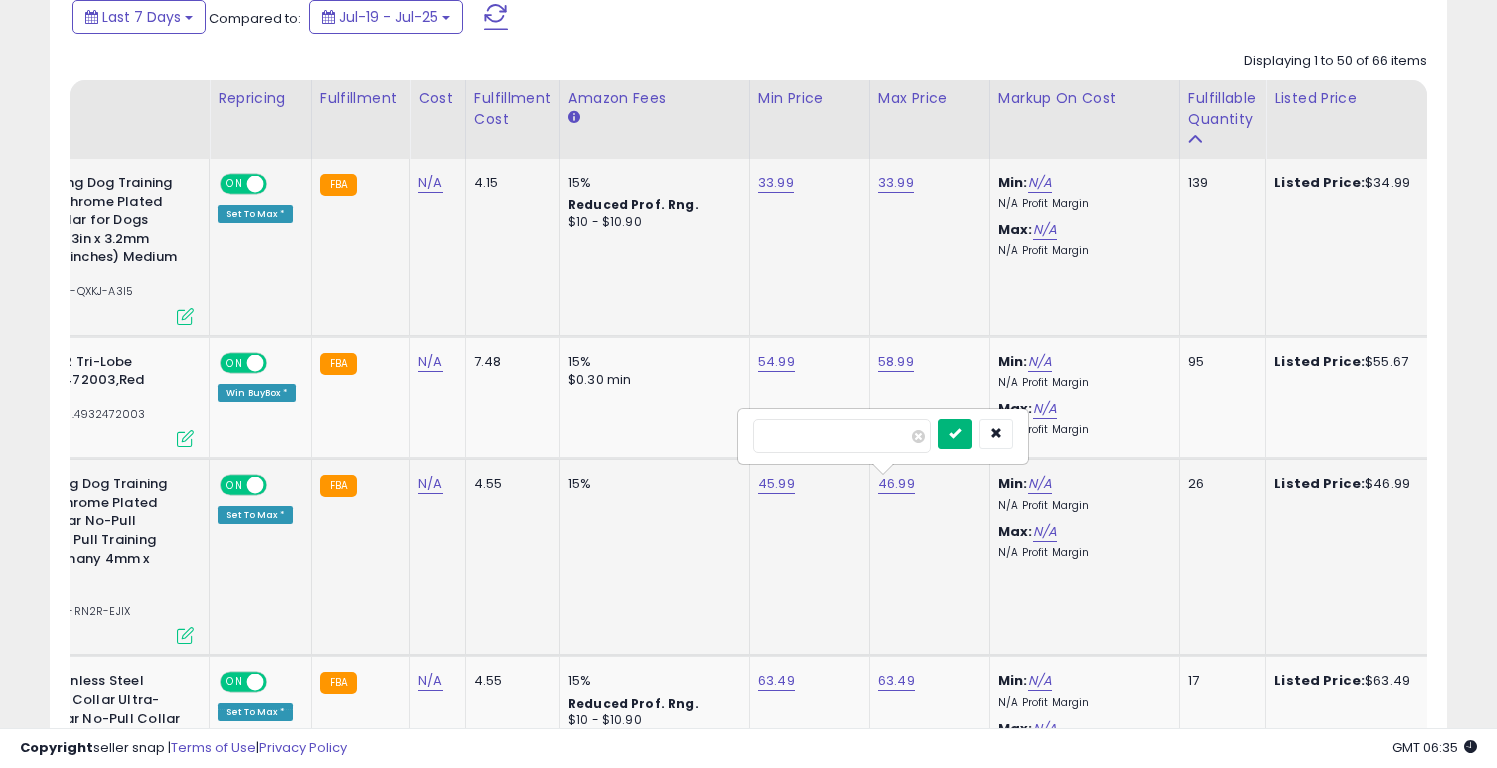 type on "*****" 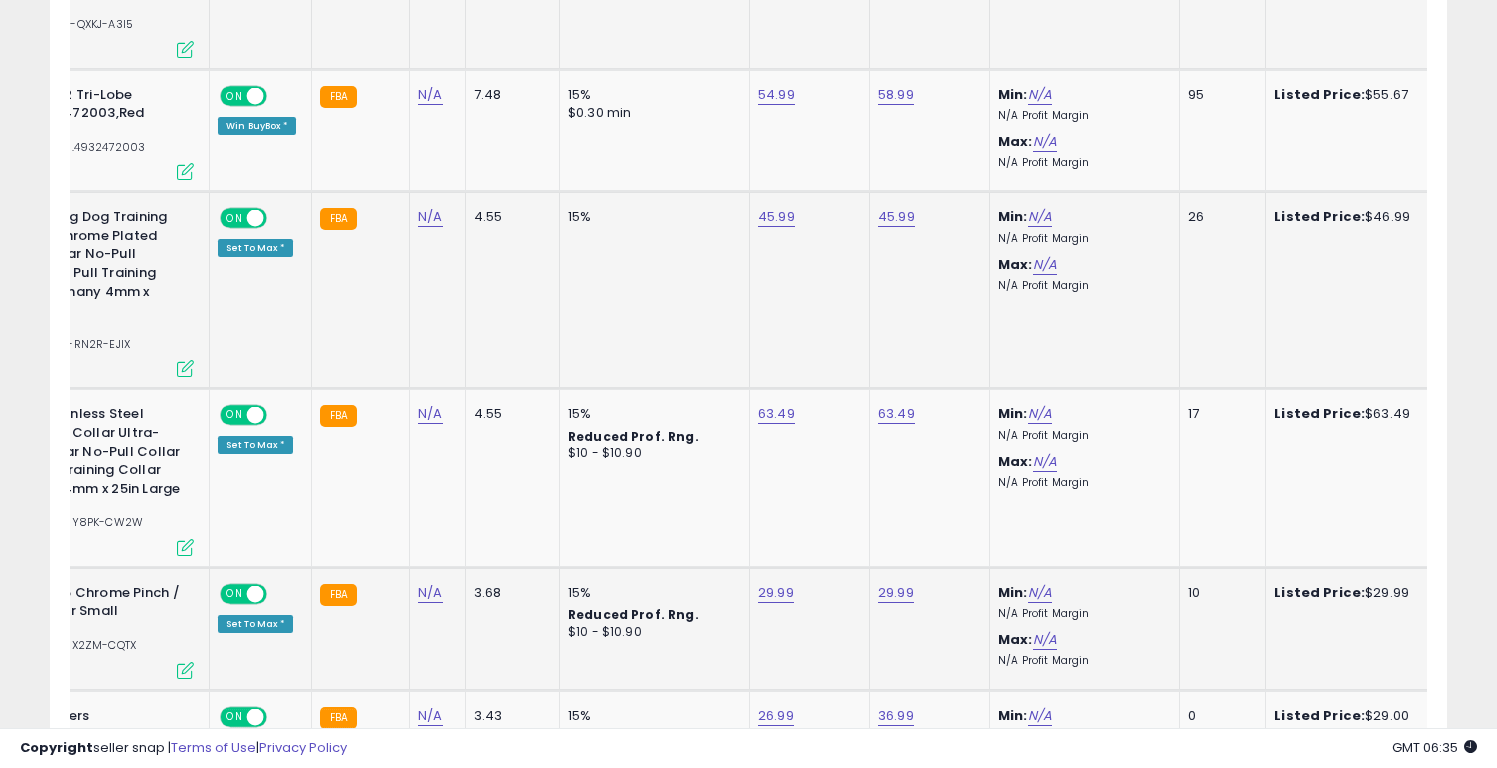 scroll, scrollTop: 1218, scrollLeft: 0, axis: vertical 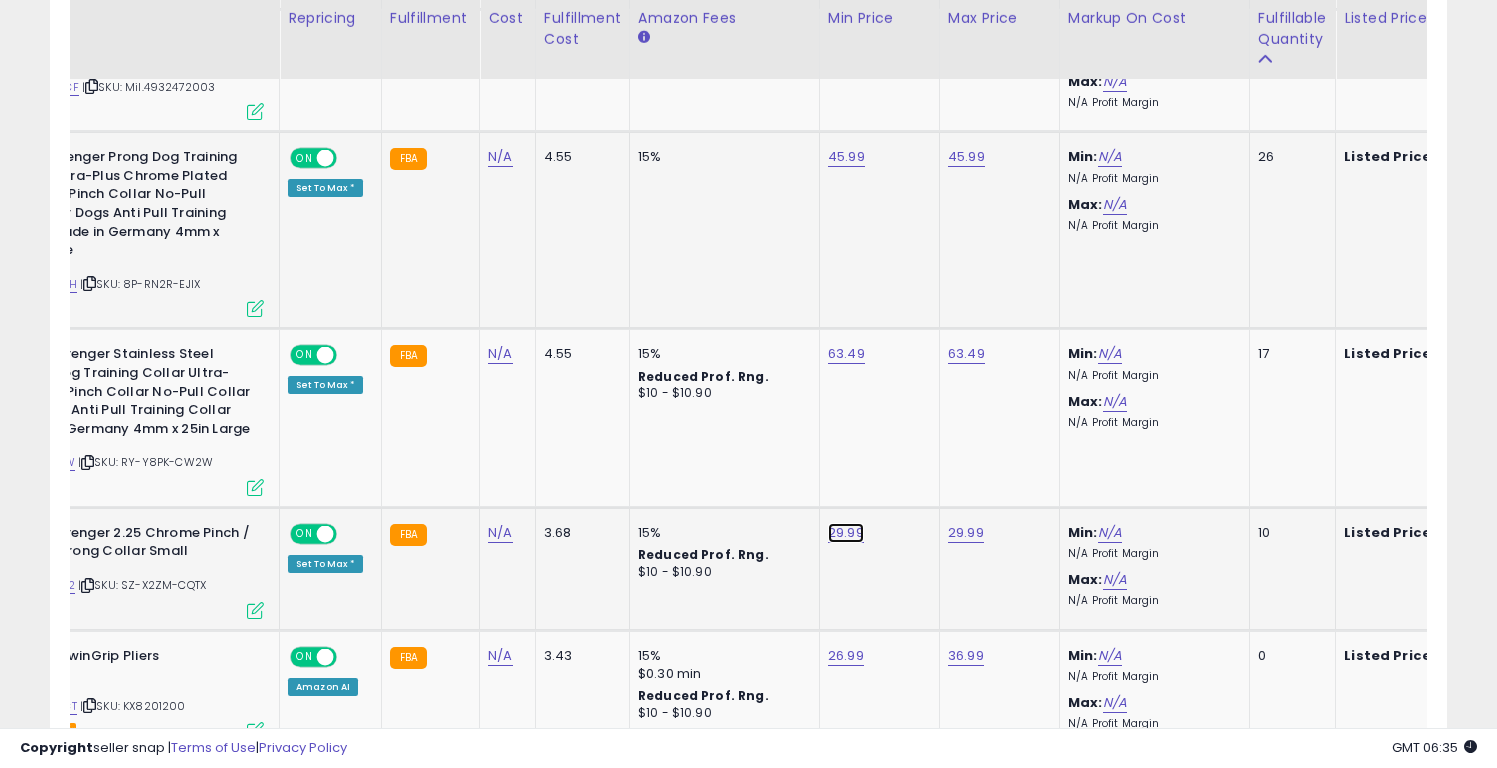 click on "29.99" at bounding box center [846, -144] 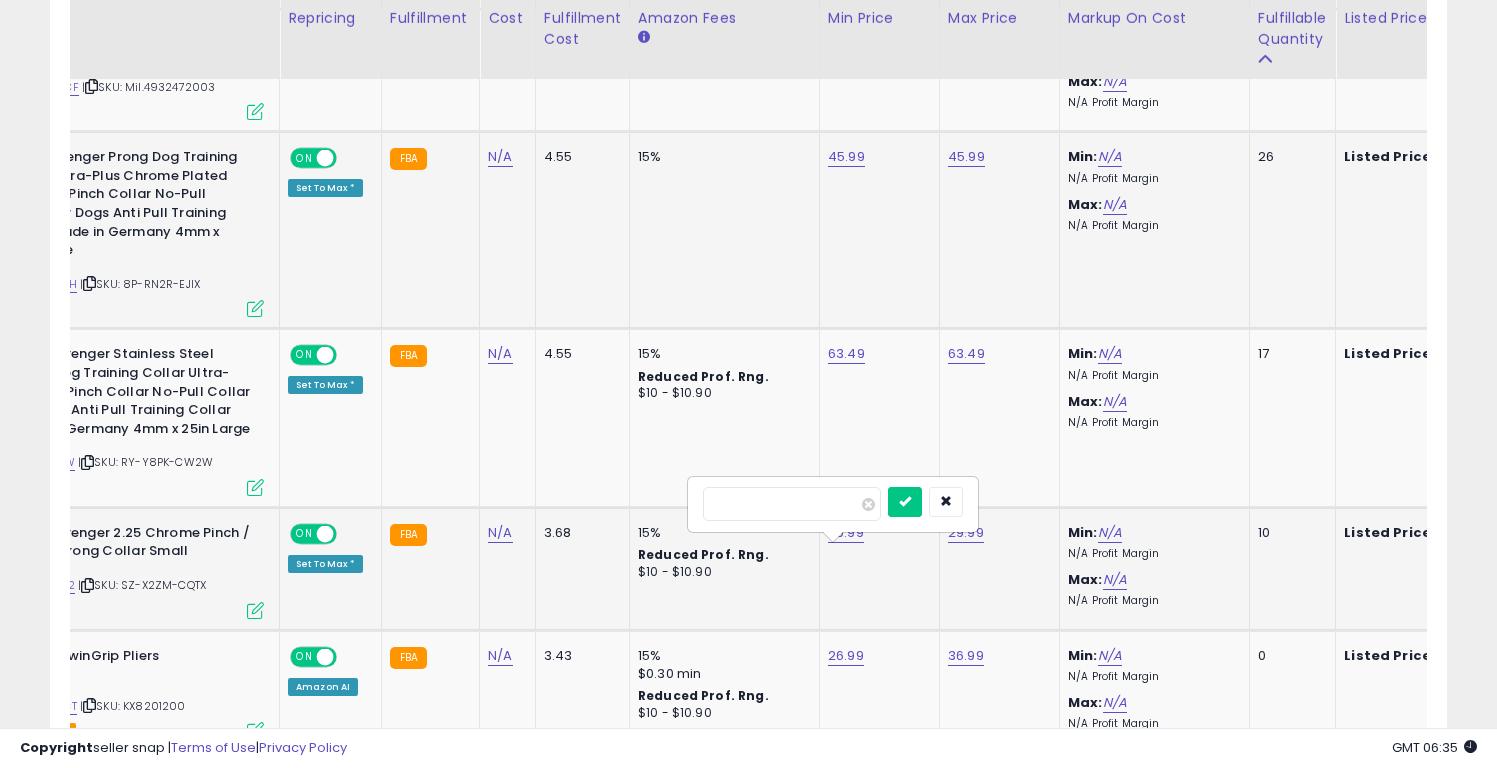 click on "*****" at bounding box center [792, 504] 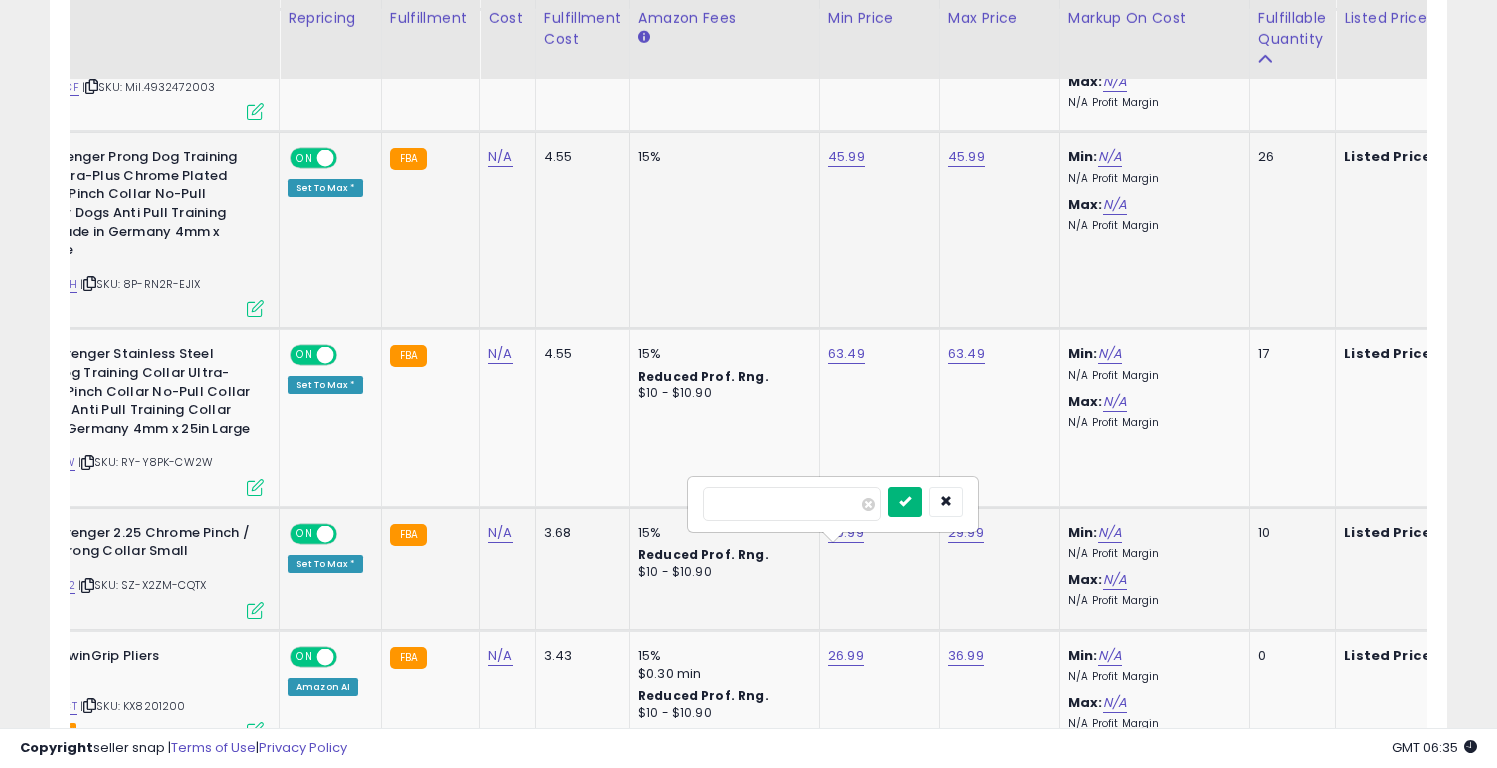 type on "*****" 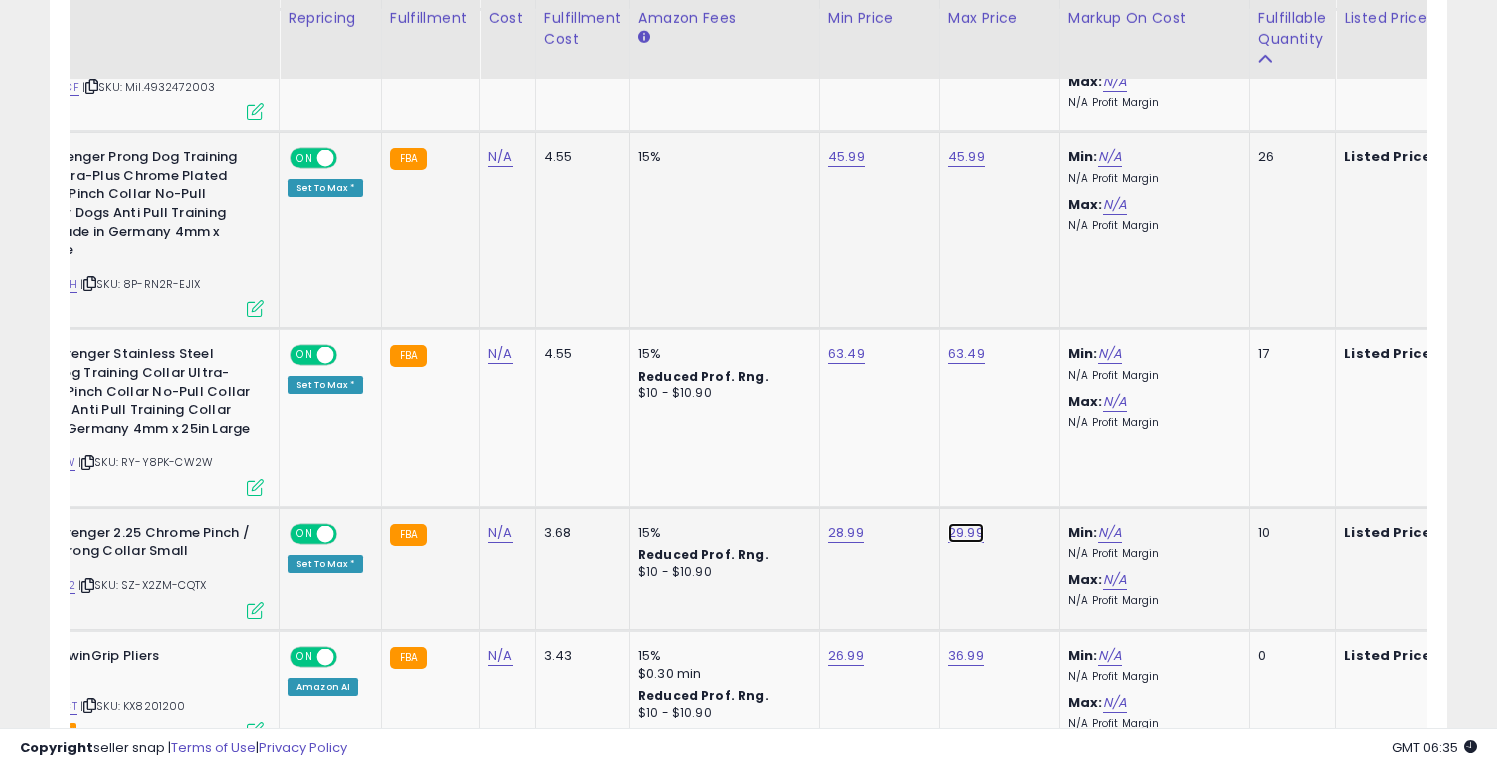 click on "29.99" at bounding box center [966, -144] 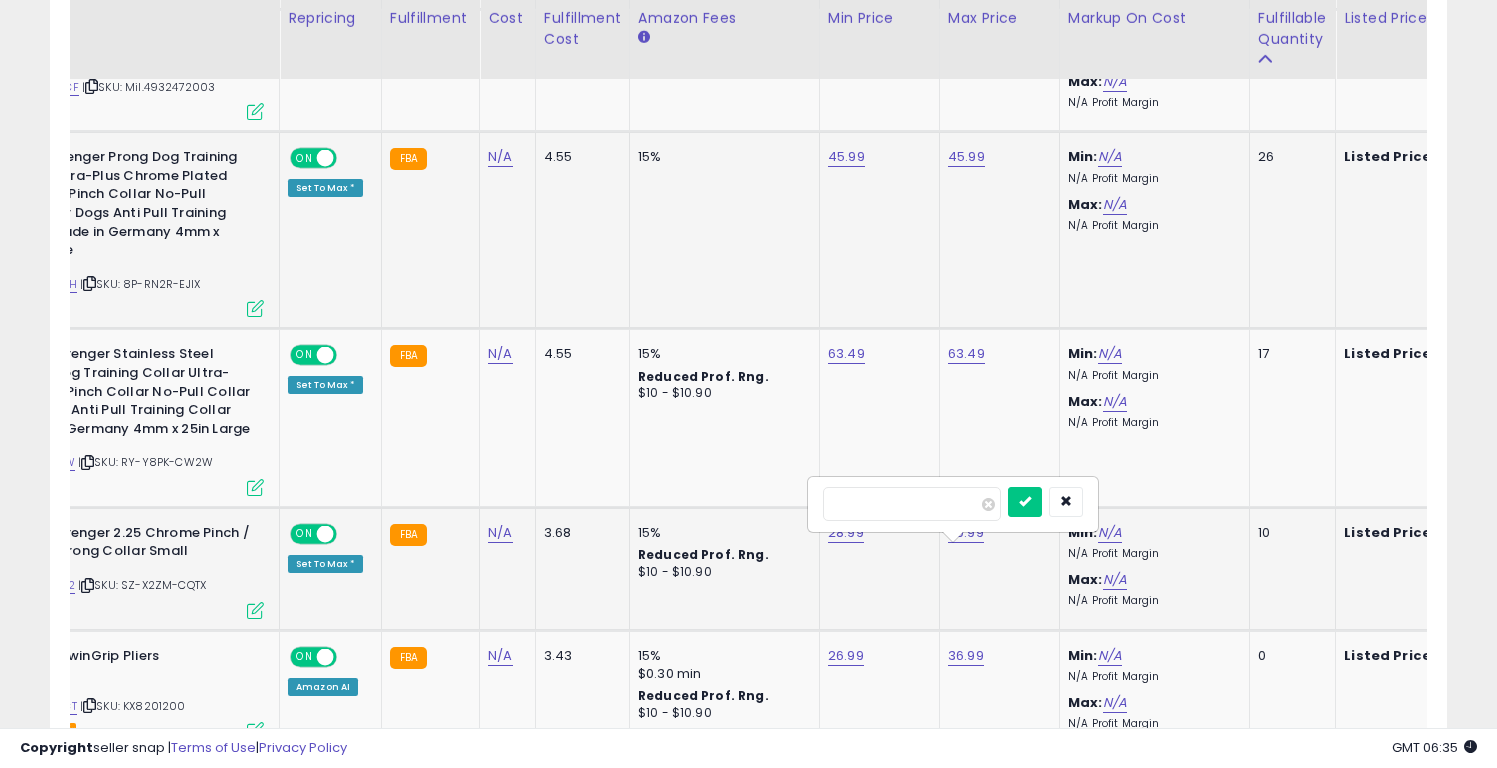 click on "*****" at bounding box center [912, 504] 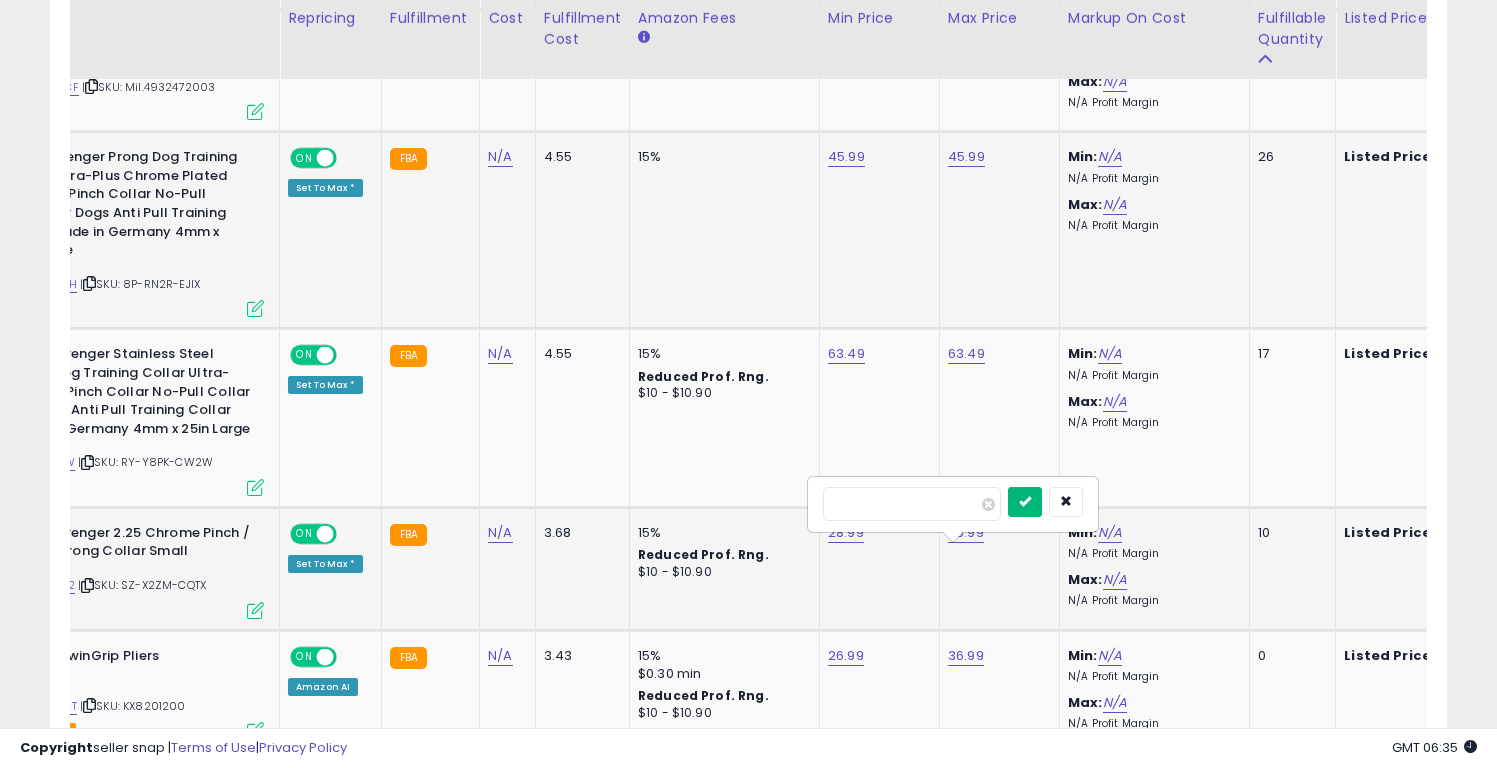 type on "*****" 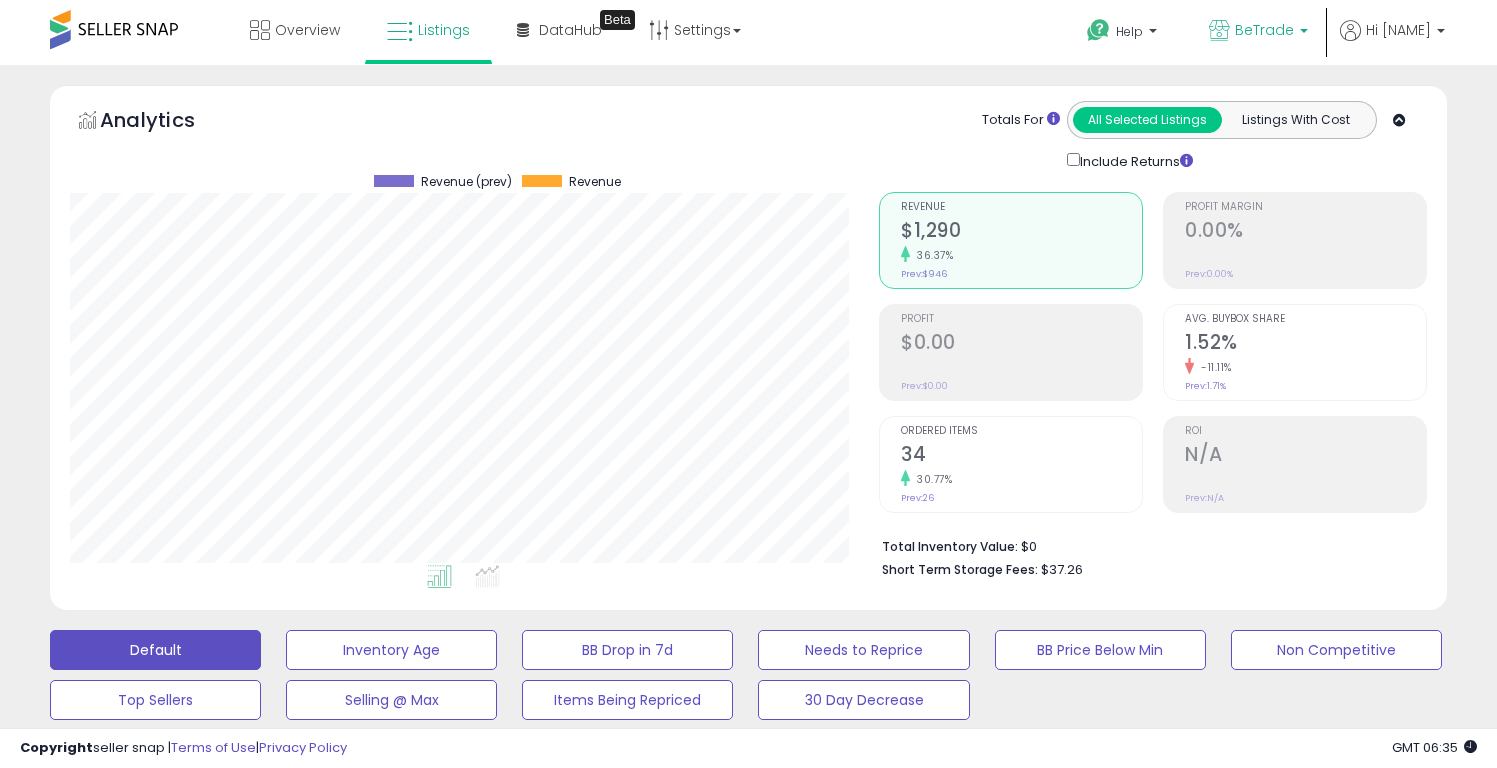 click on "BeTrade" at bounding box center (1264, 30) 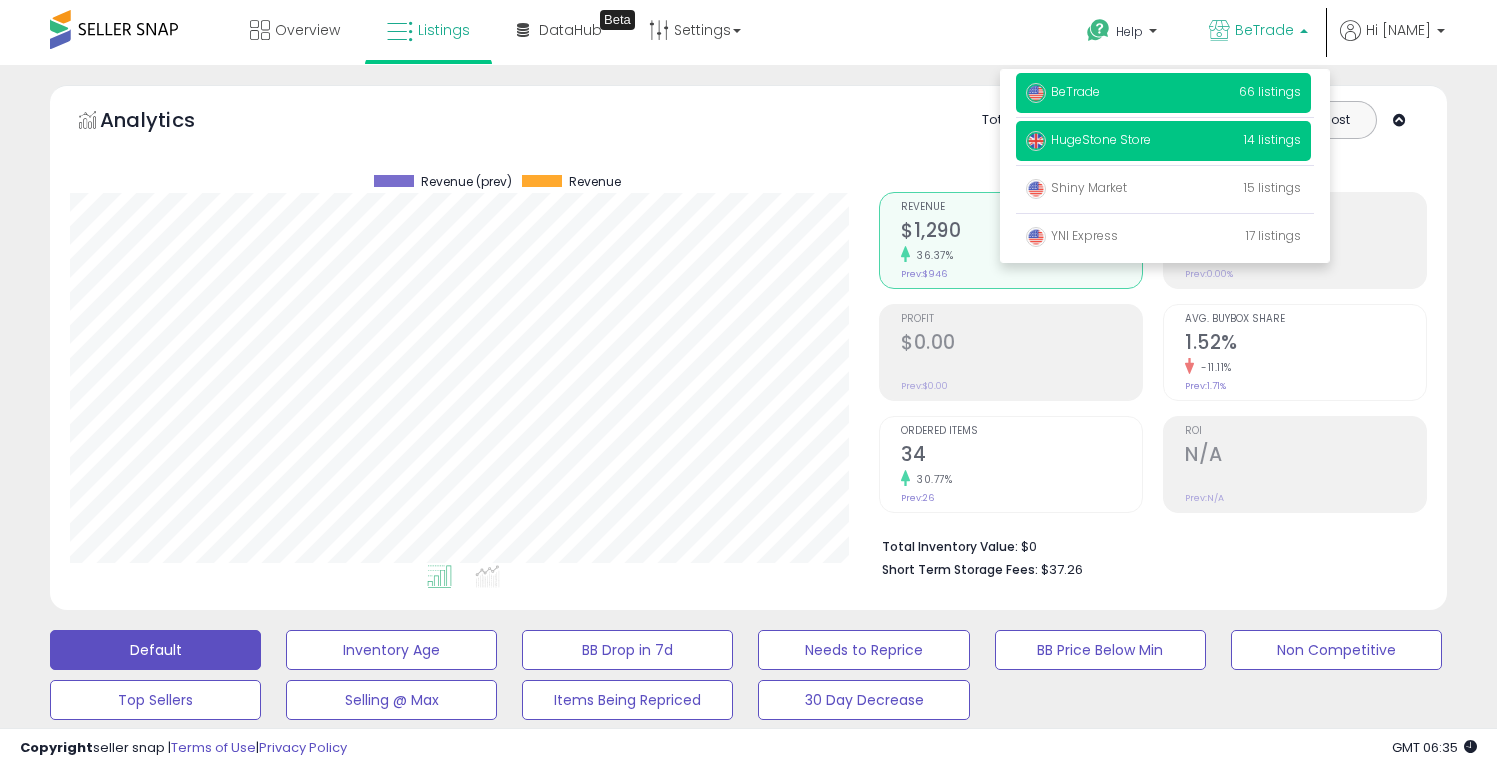 click on "HugeStone Store" at bounding box center (1088, 139) 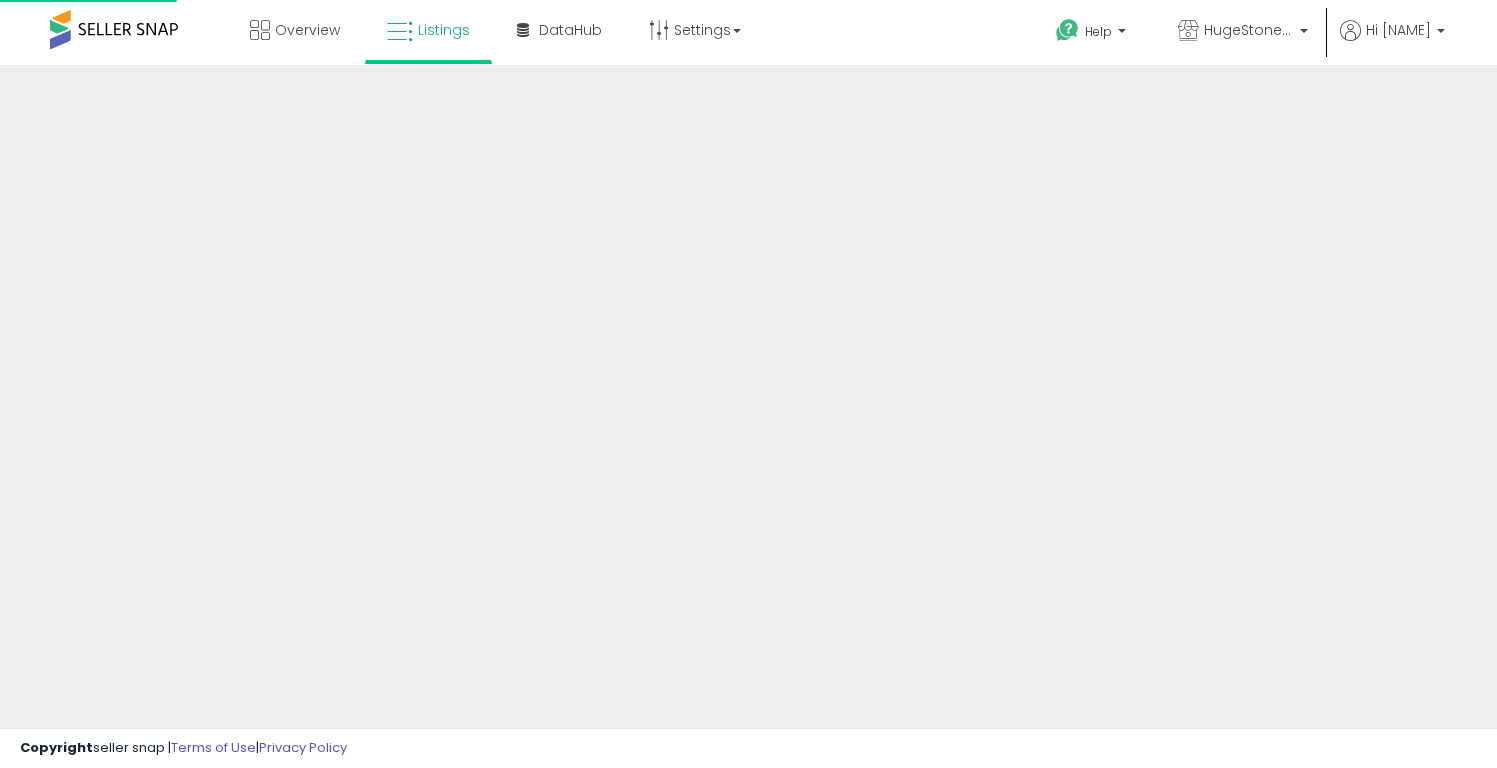 scroll, scrollTop: 0, scrollLeft: 0, axis: both 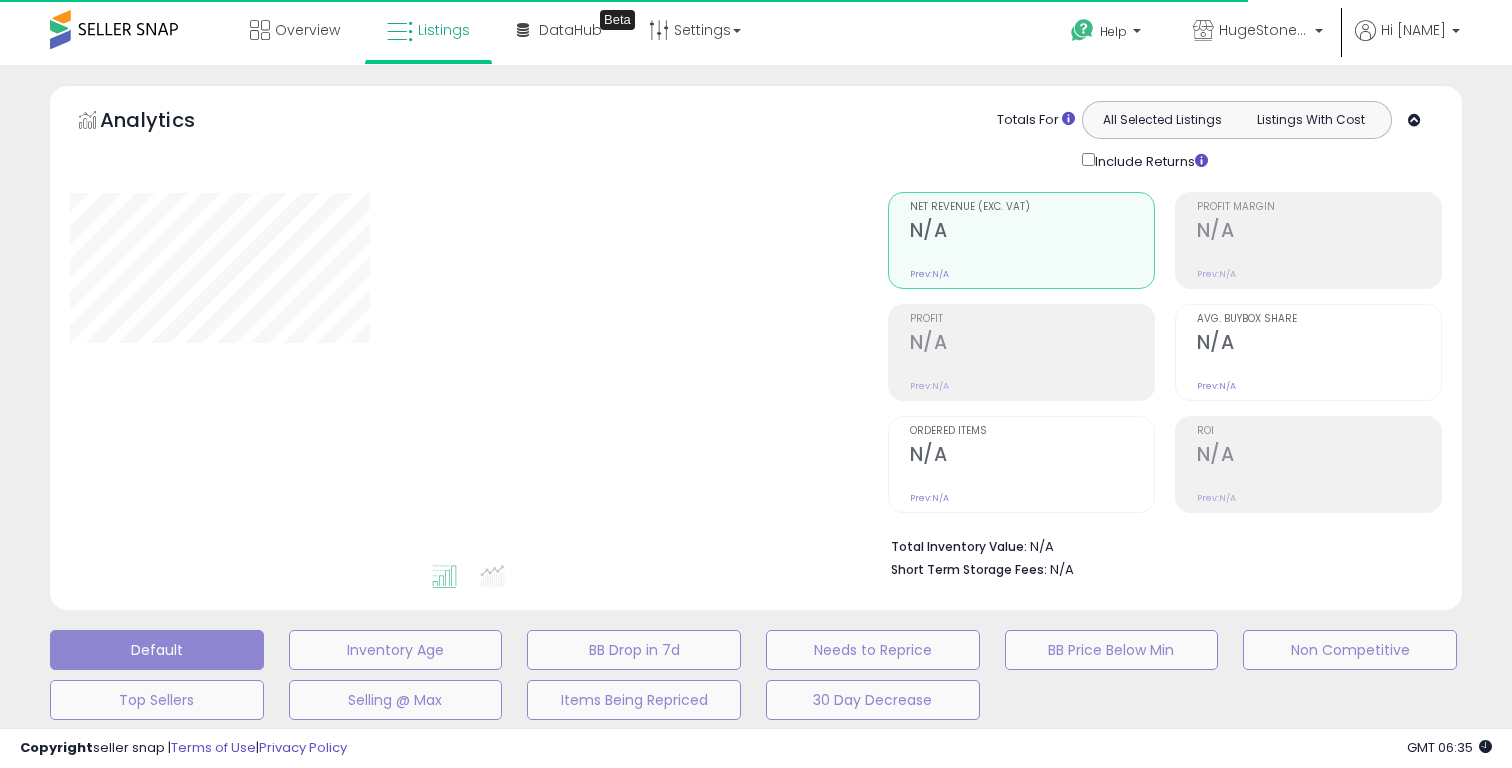 select on "**" 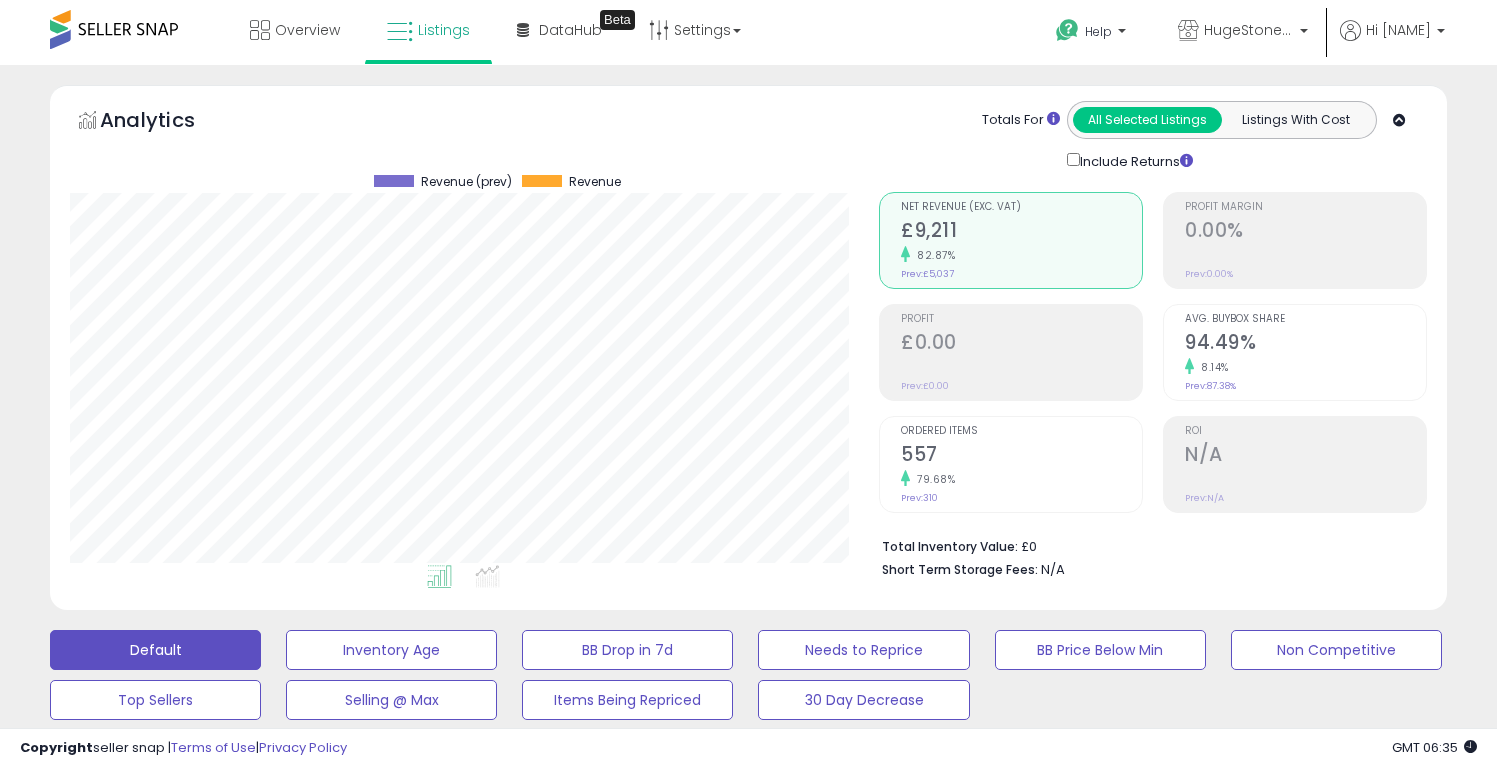 scroll, scrollTop: 999590, scrollLeft: 999191, axis: both 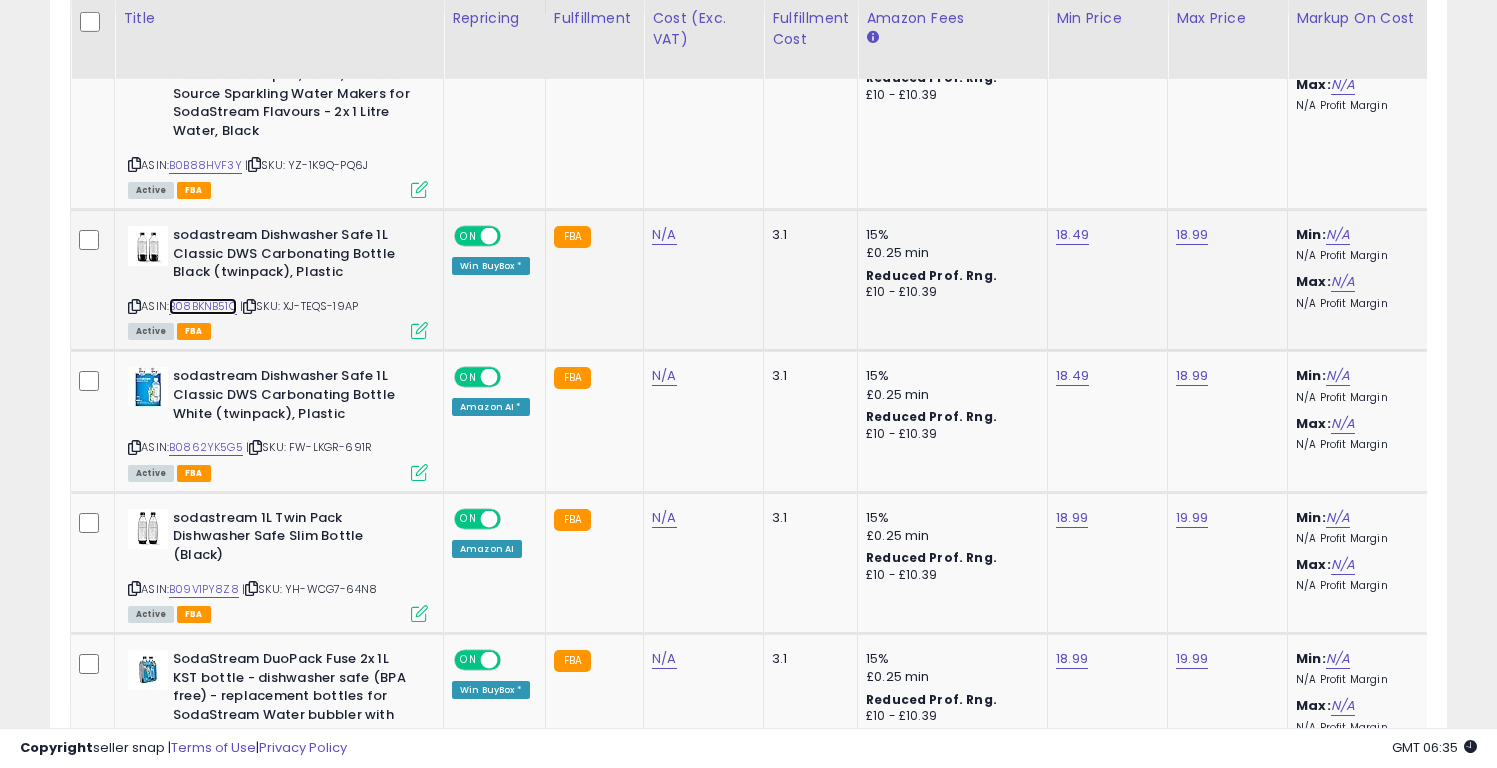 click on "B08BKNB51Q" at bounding box center (203, 306) 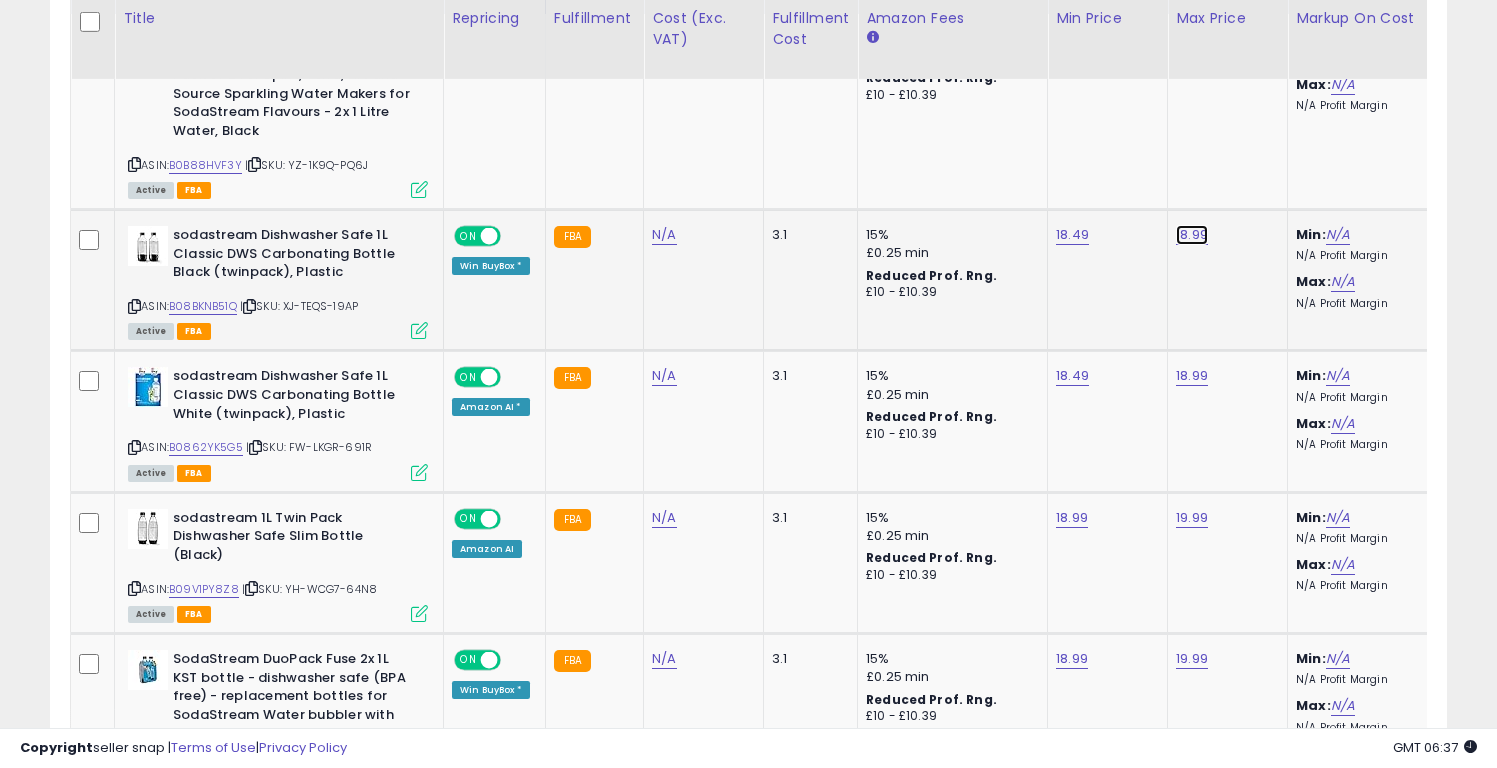 click on "18.99" at bounding box center [1192, 38] 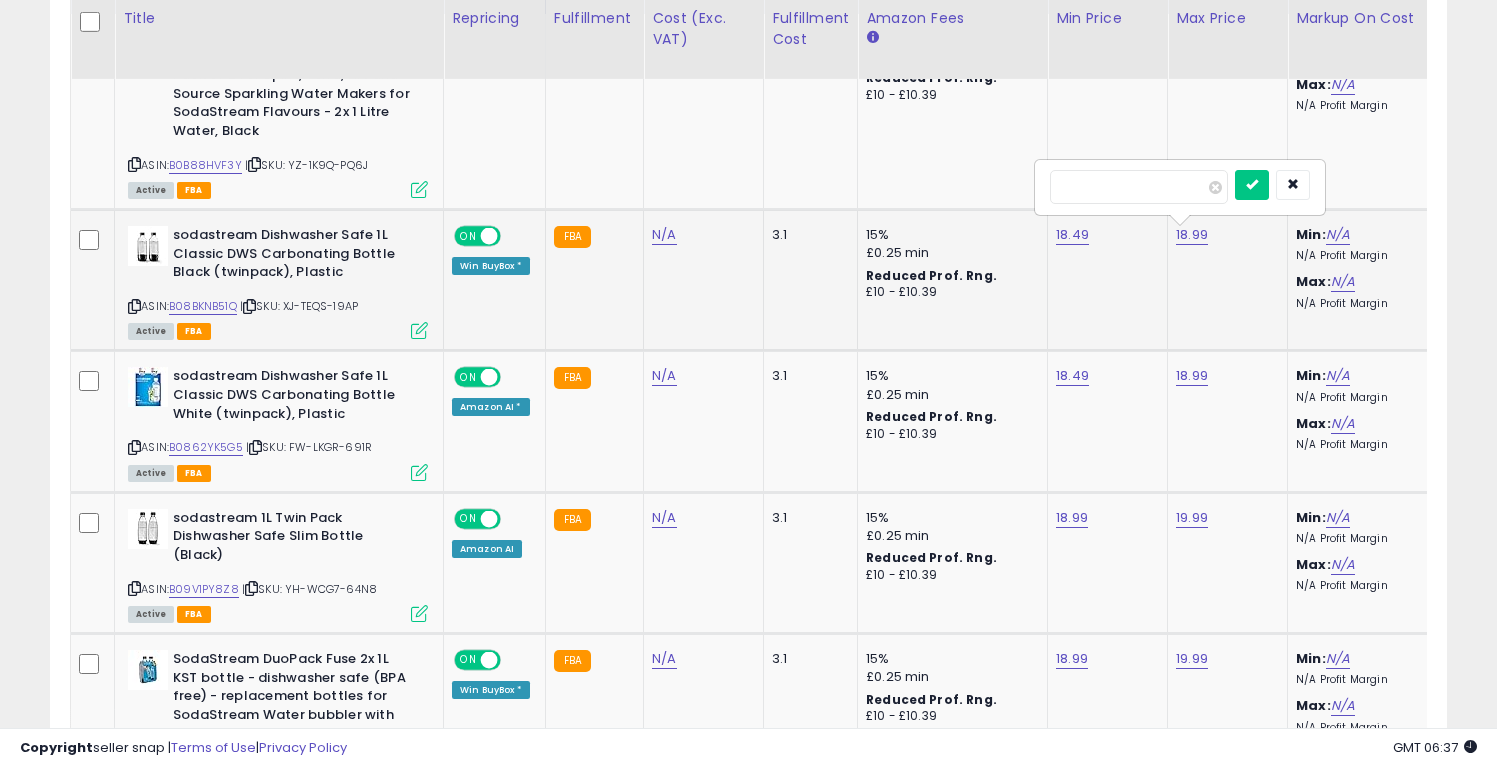 click on "*****" at bounding box center (1139, 187) 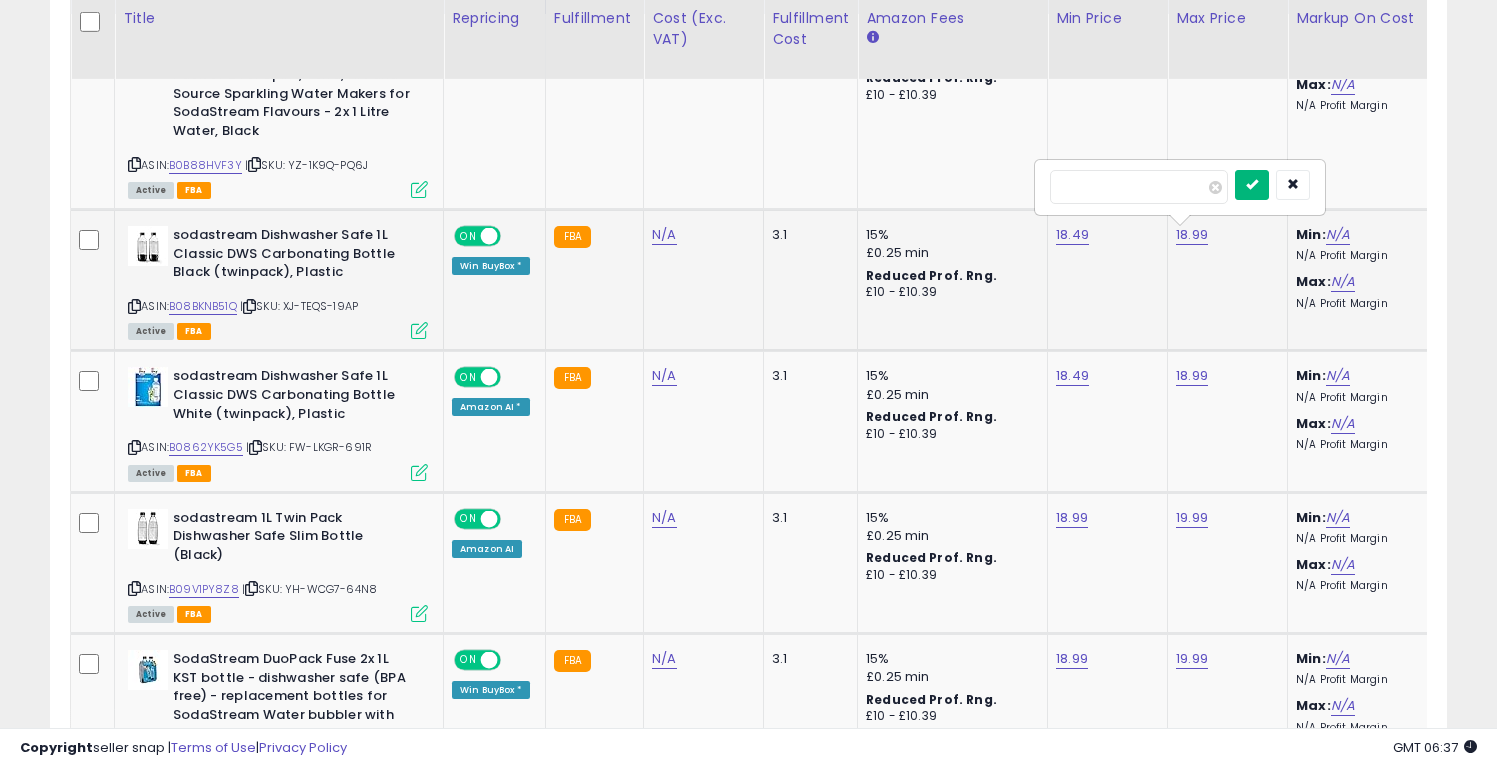 type on "*****" 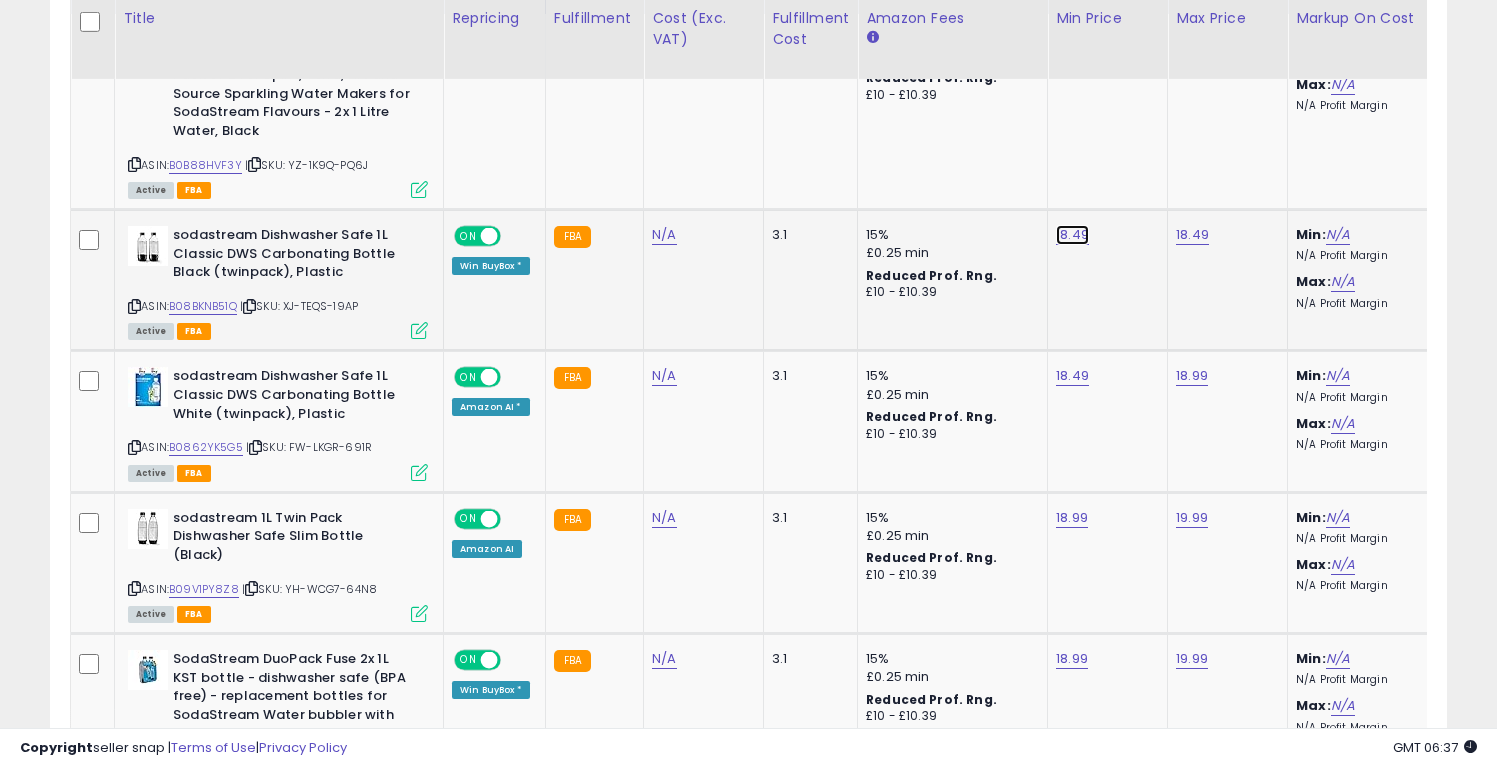 click on "18.49" at bounding box center (1072, 38) 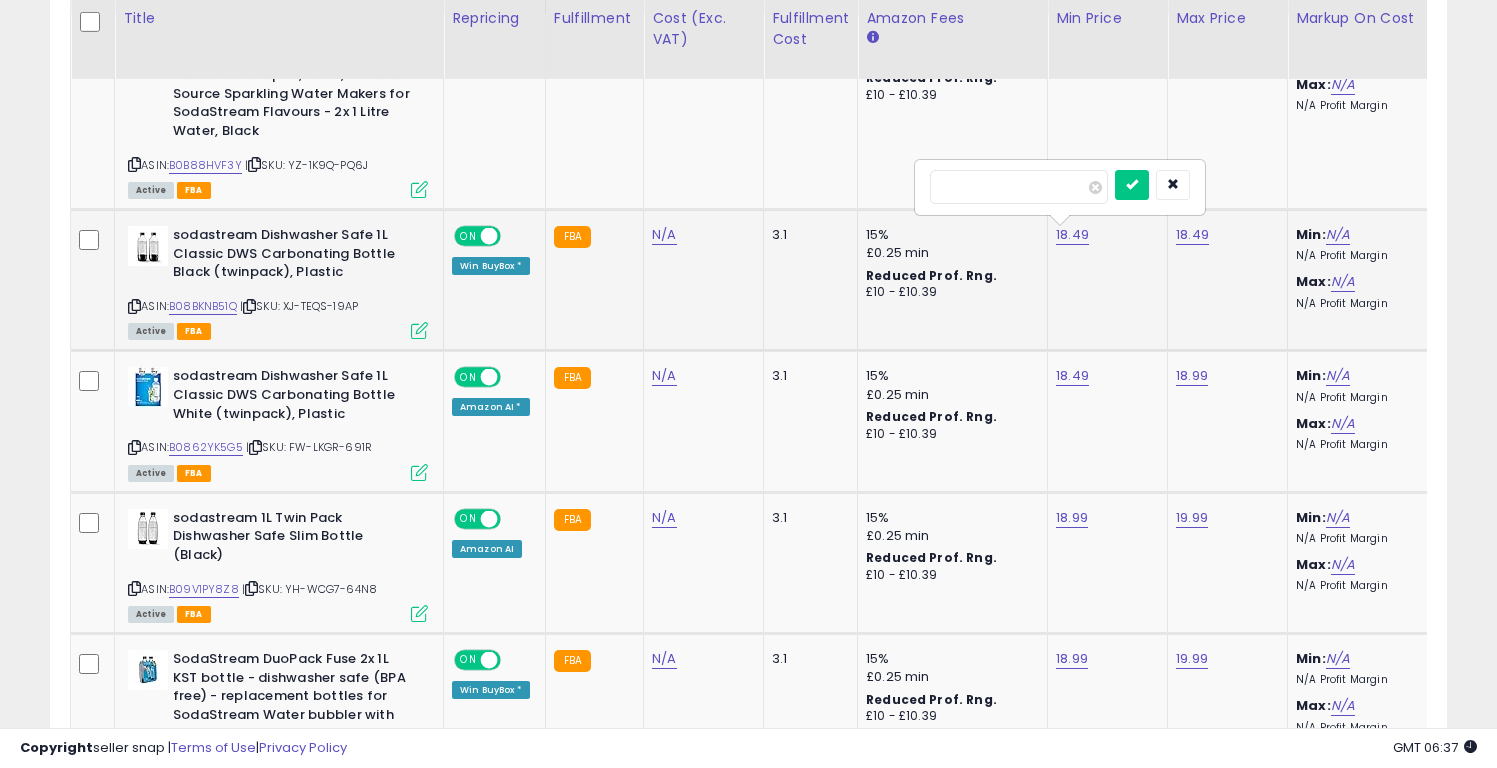 click on "*****" at bounding box center (1019, 187) 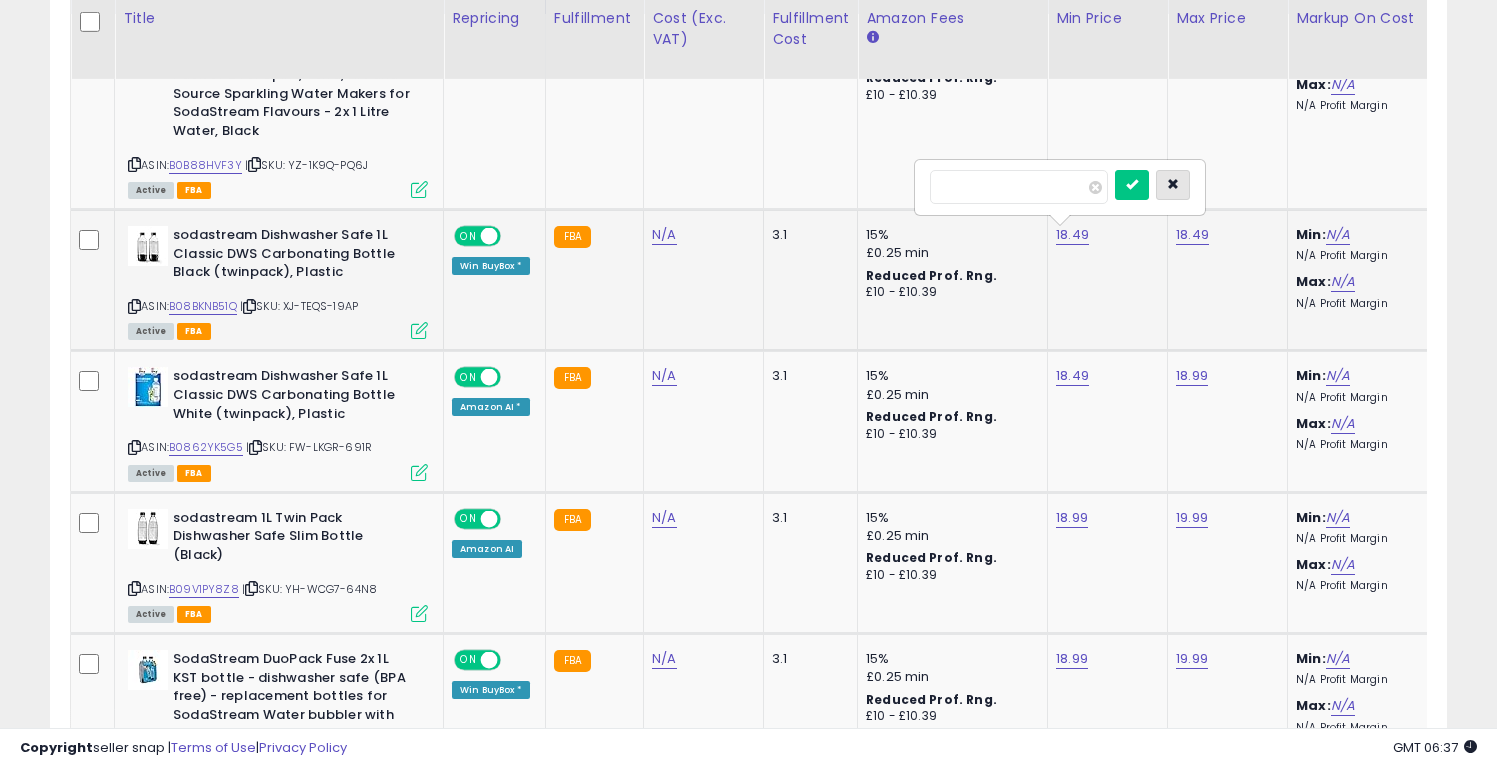 type on "*****" 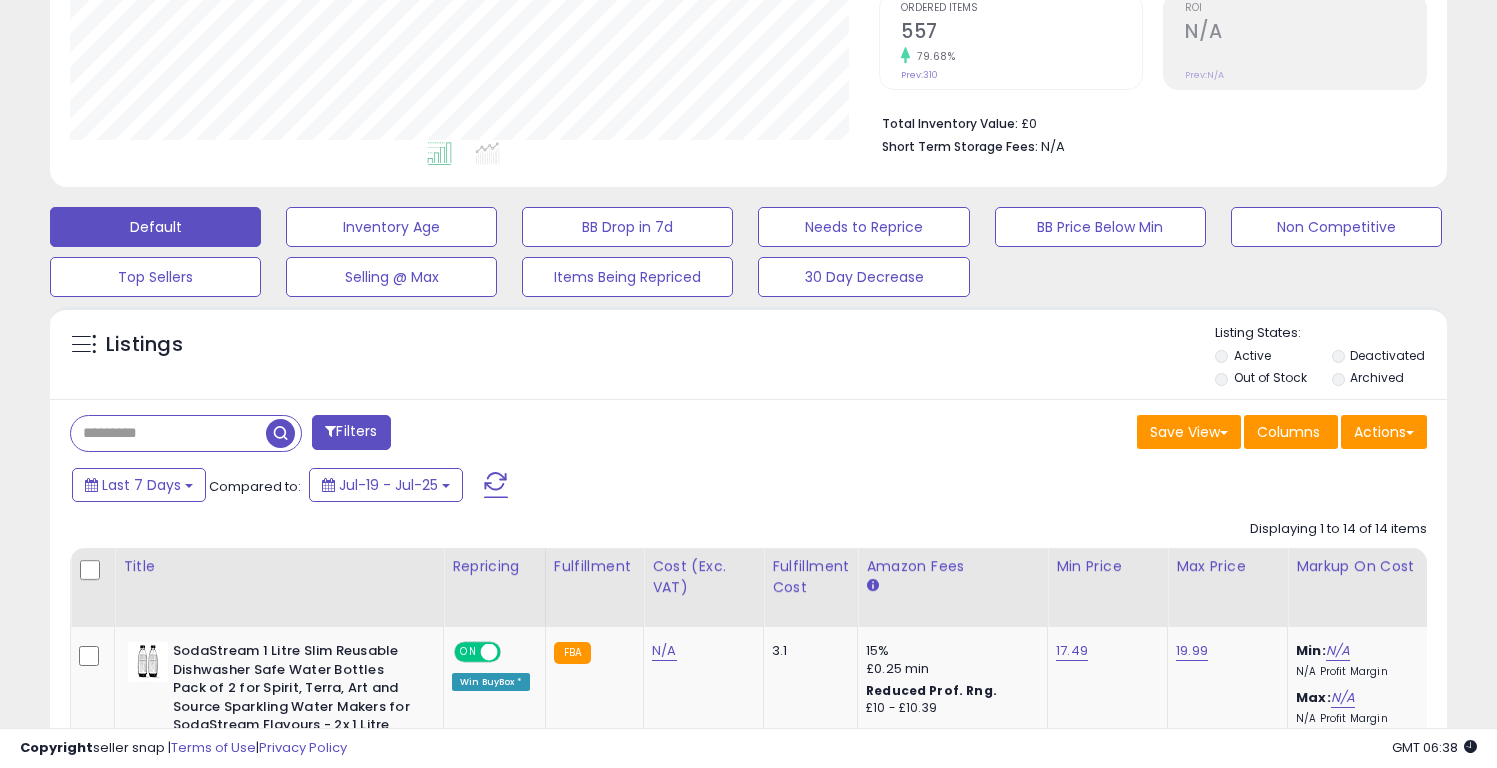scroll, scrollTop: 0, scrollLeft: 0, axis: both 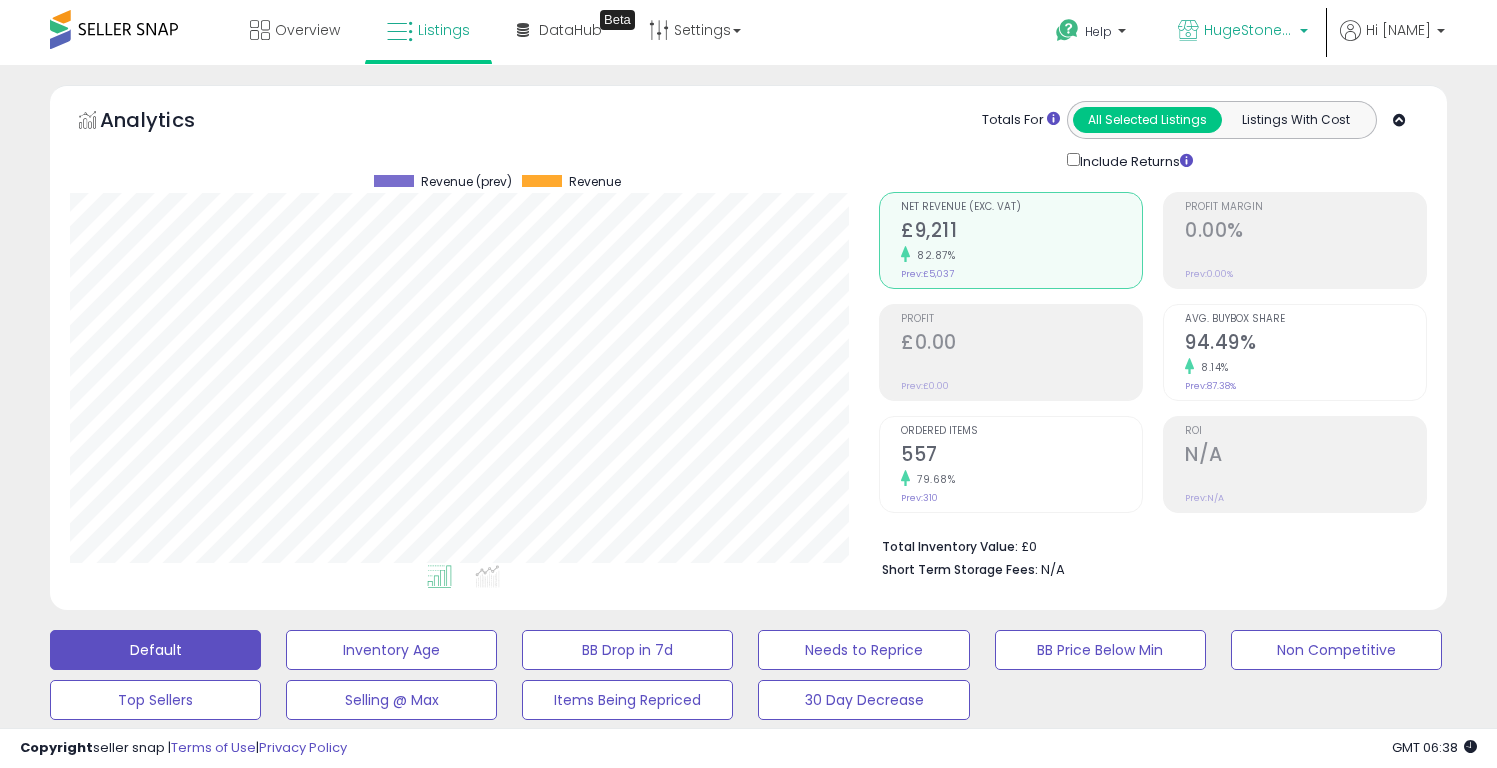 click on "HugeStone Store" at bounding box center (1243, 32) 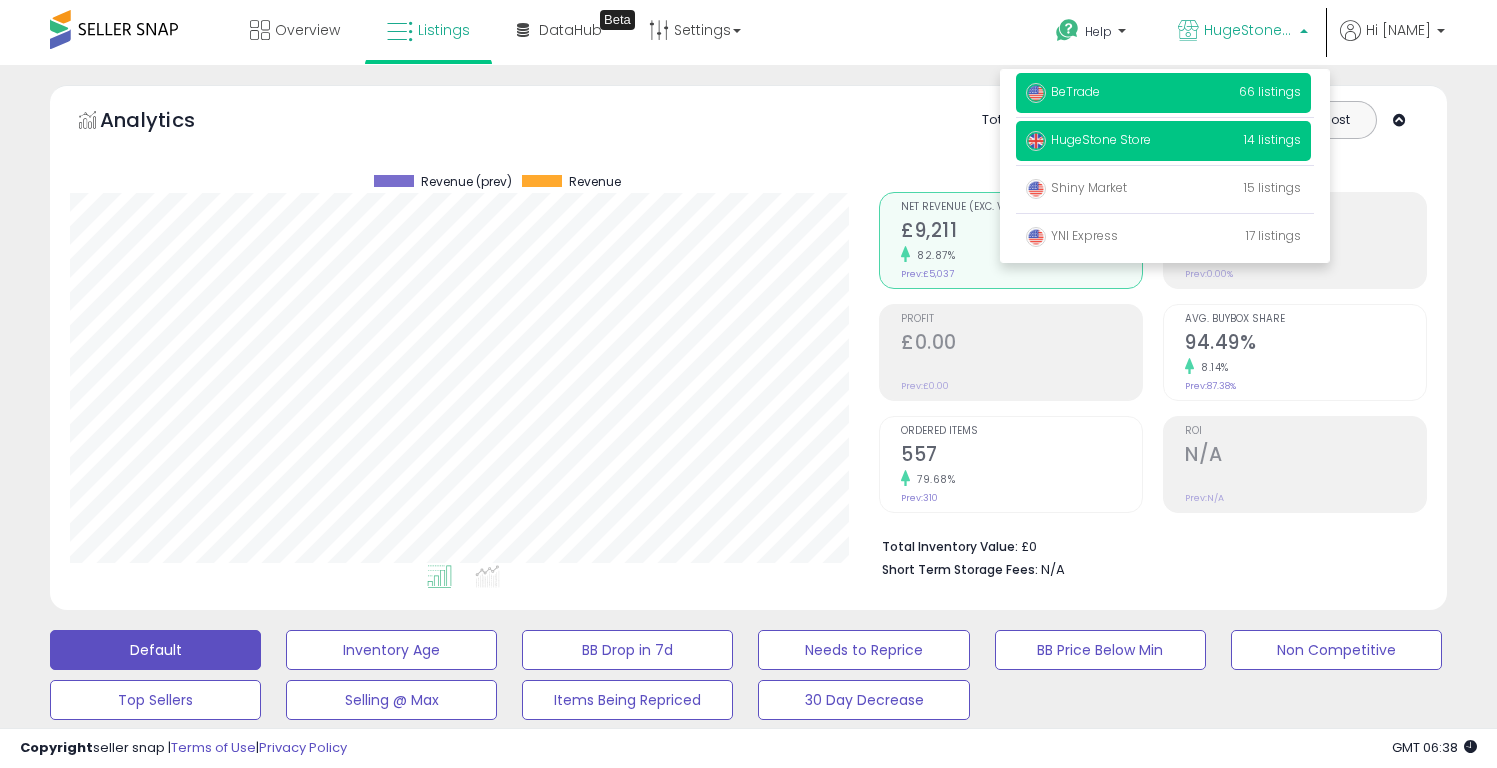 click on "BeTrade" at bounding box center [1063, 91] 